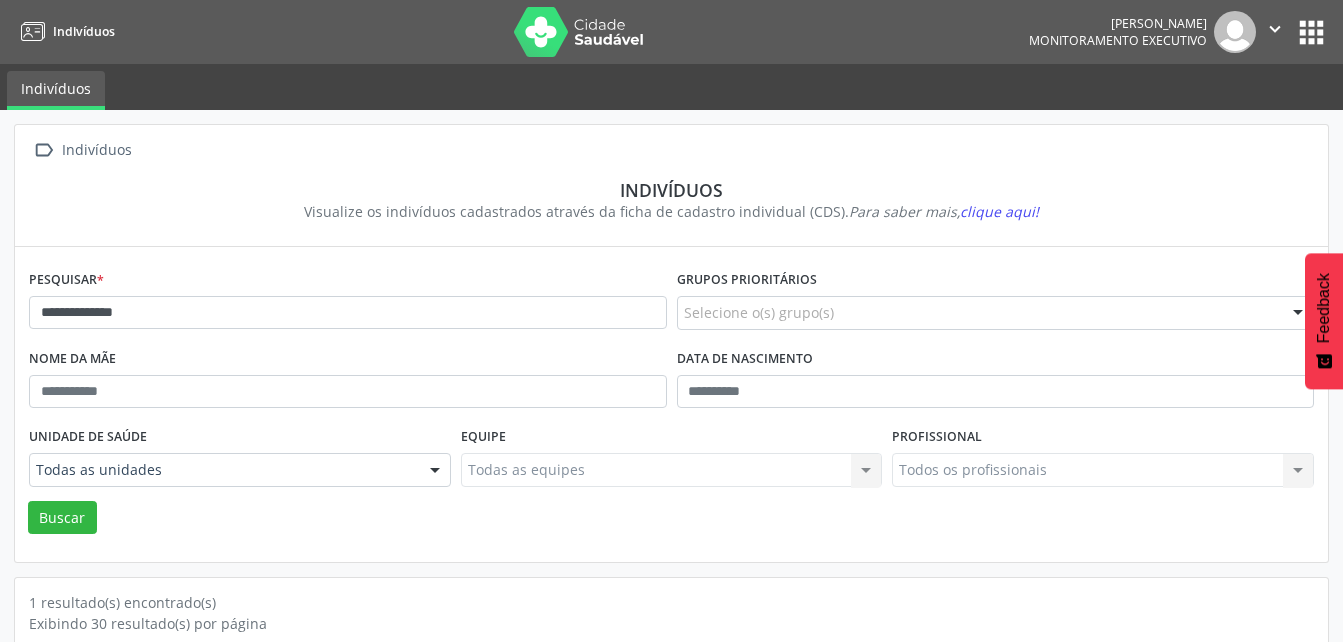 scroll, scrollTop: 174, scrollLeft: 0, axis: vertical 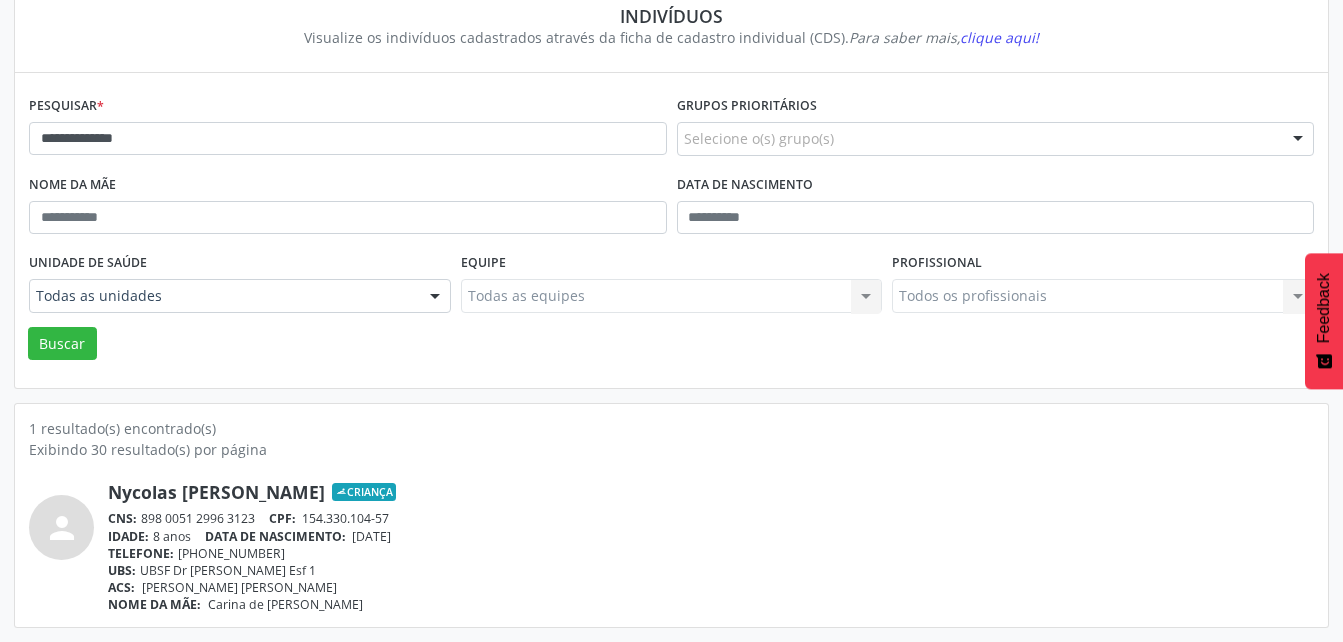 click on "IDADE:
8 anos
DATA DE NASCIMENTO:    [DEMOGRAPHIC_DATA]" at bounding box center (711, 536) 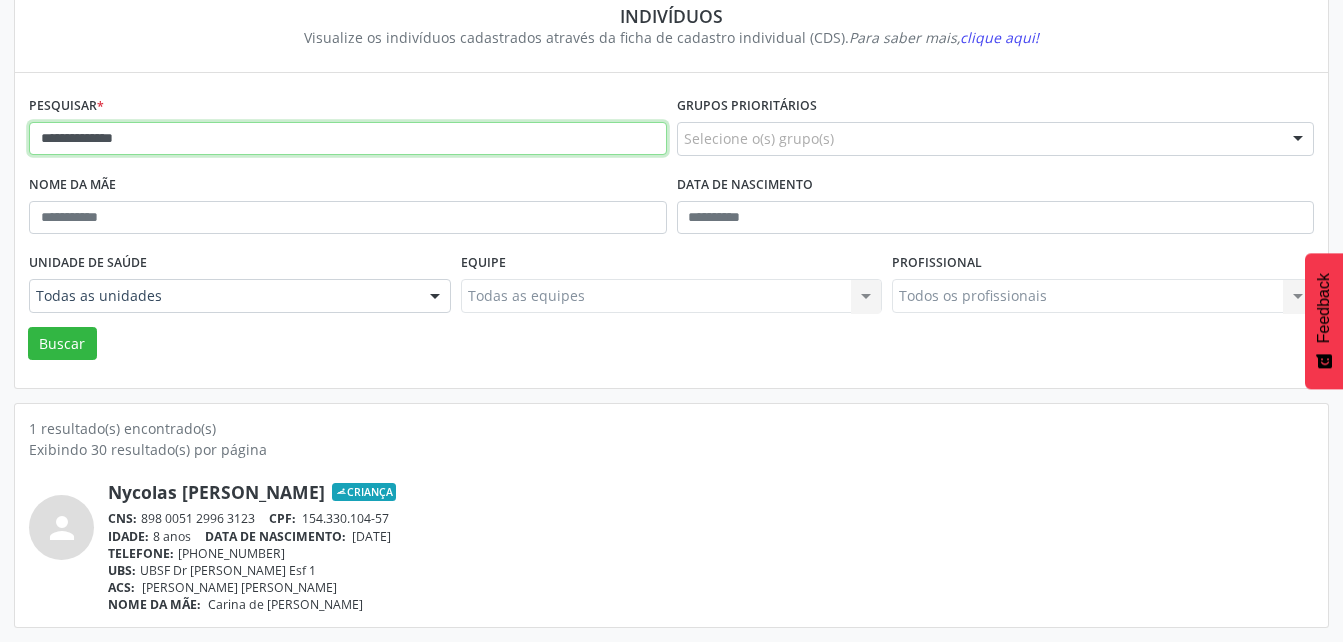 drag, startPoint x: 179, startPoint y: 139, endPoint x: 24, endPoint y: 182, distance: 160.85397 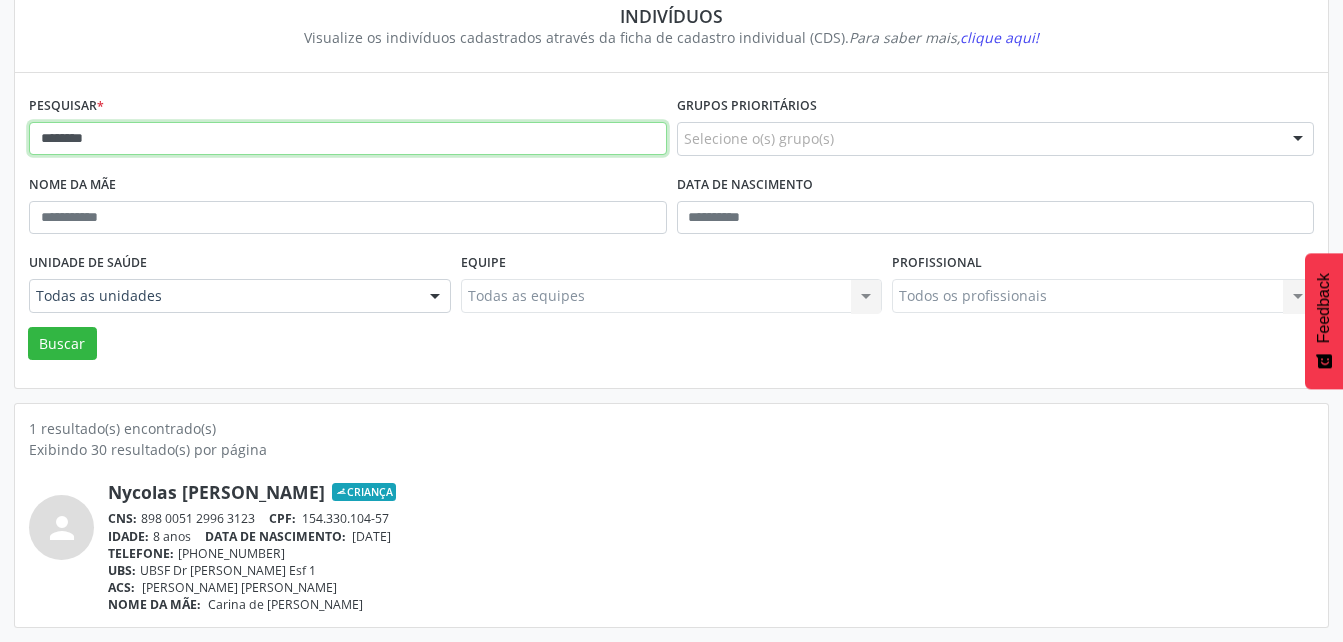 click on "Buscar" at bounding box center [62, 344] 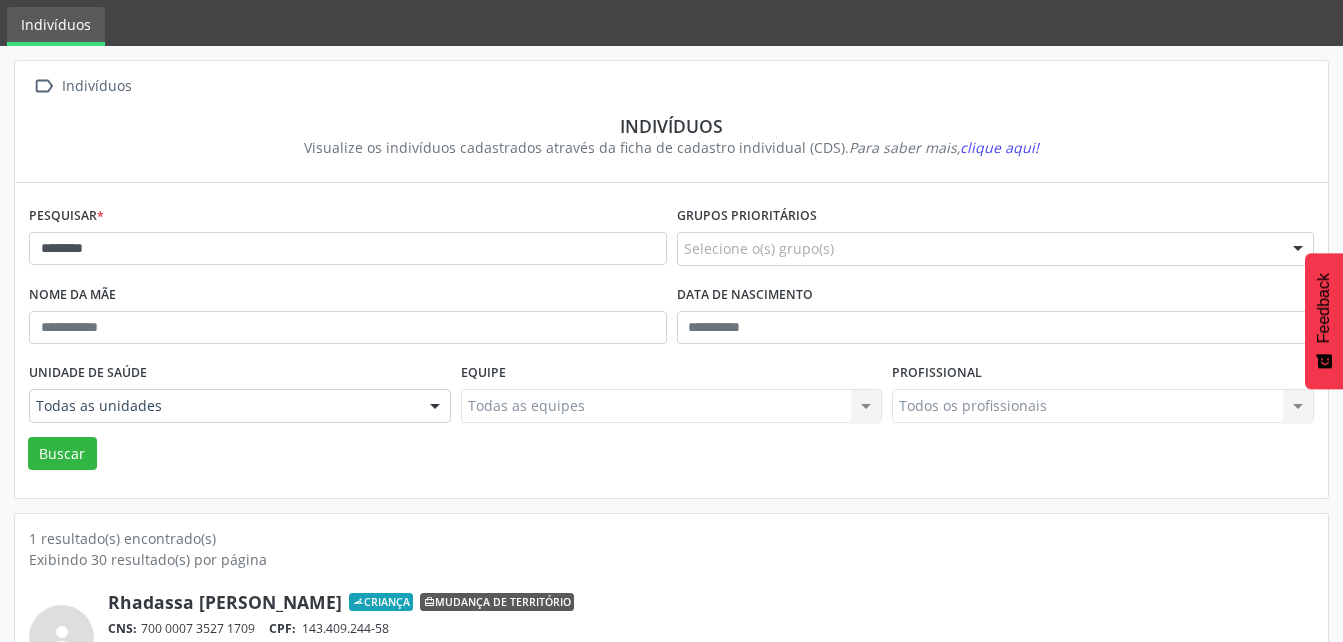 scroll, scrollTop: 174, scrollLeft: 0, axis: vertical 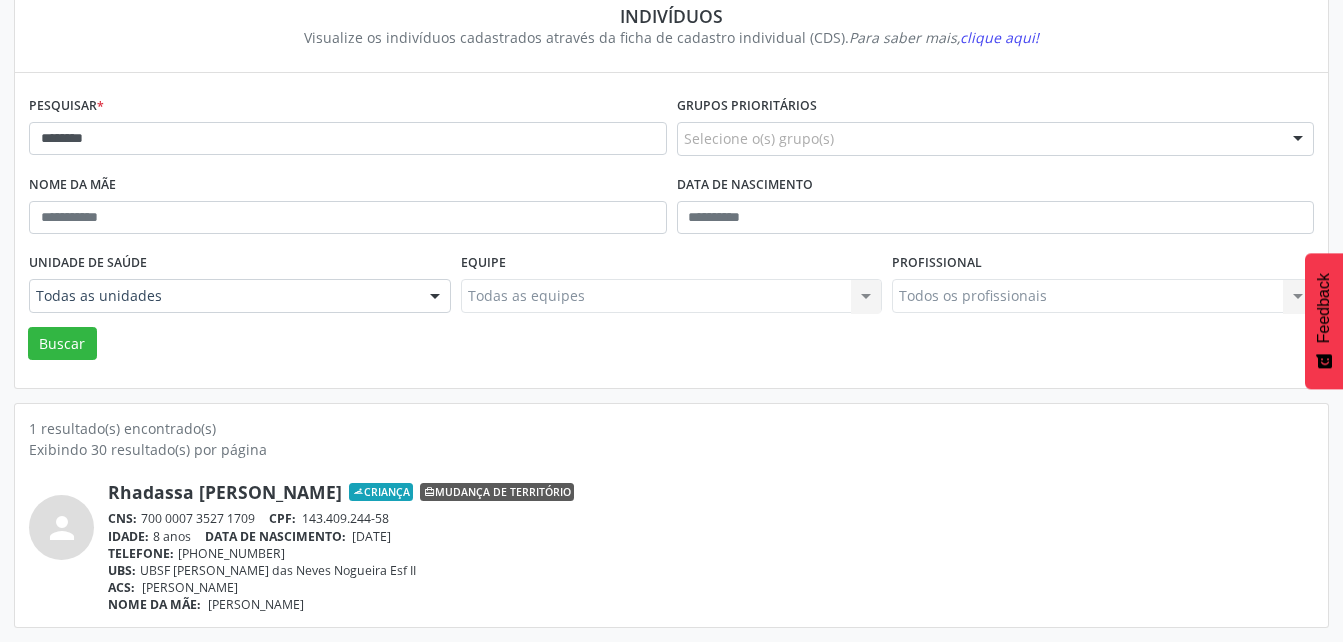 drag, startPoint x: 144, startPoint y: 518, endPoint x: 256, endPoint y: 523, distance: 112.11155 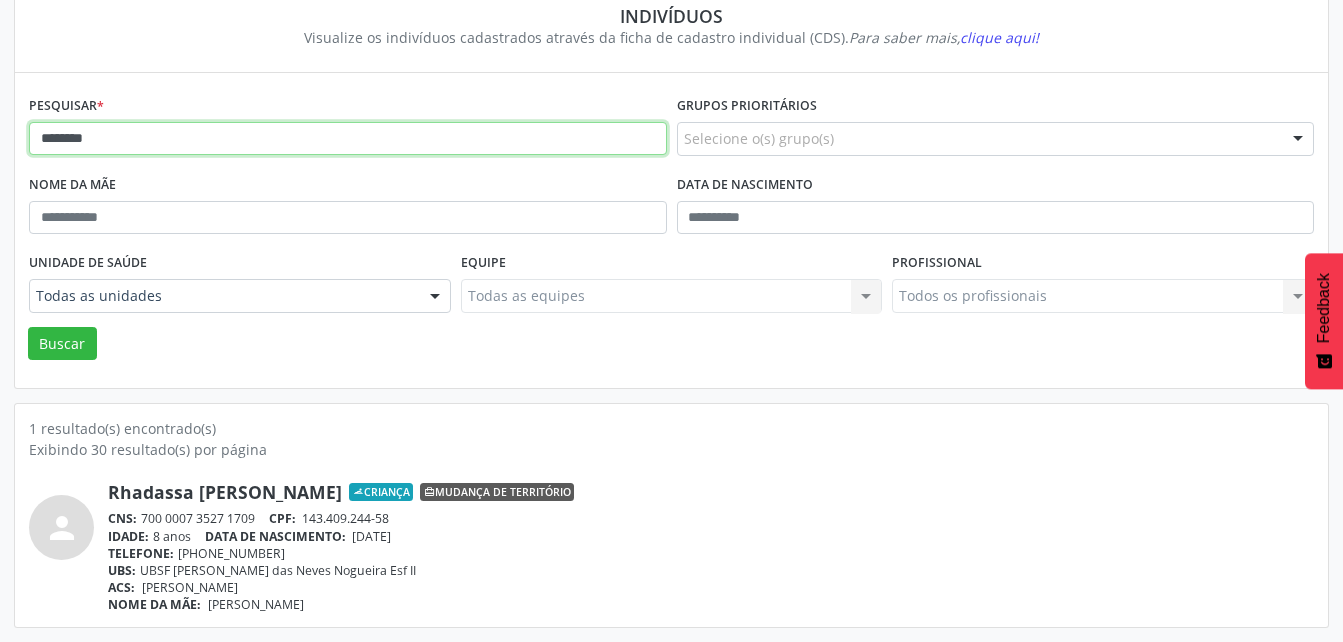 drag, startPoint x: 160, startPoint y: 146, endPoint x: -4, endPoint y: 148, distance: 164.01219 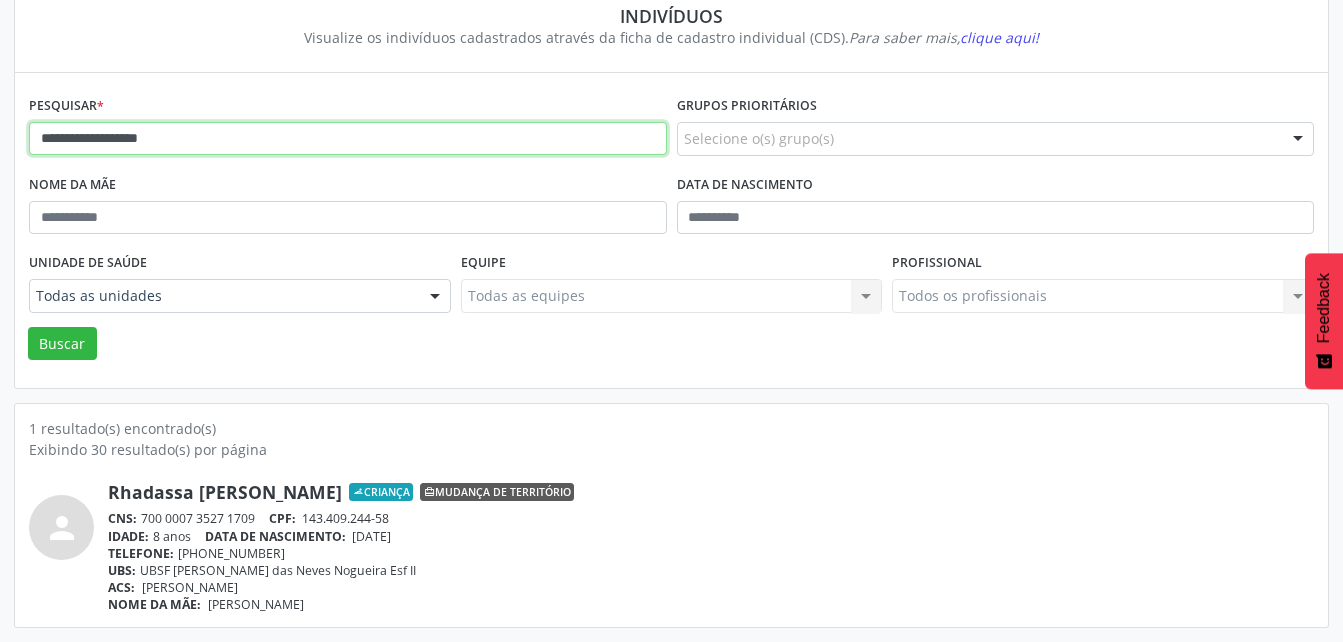 click on "Buscar" at bounding box center [62, 344] 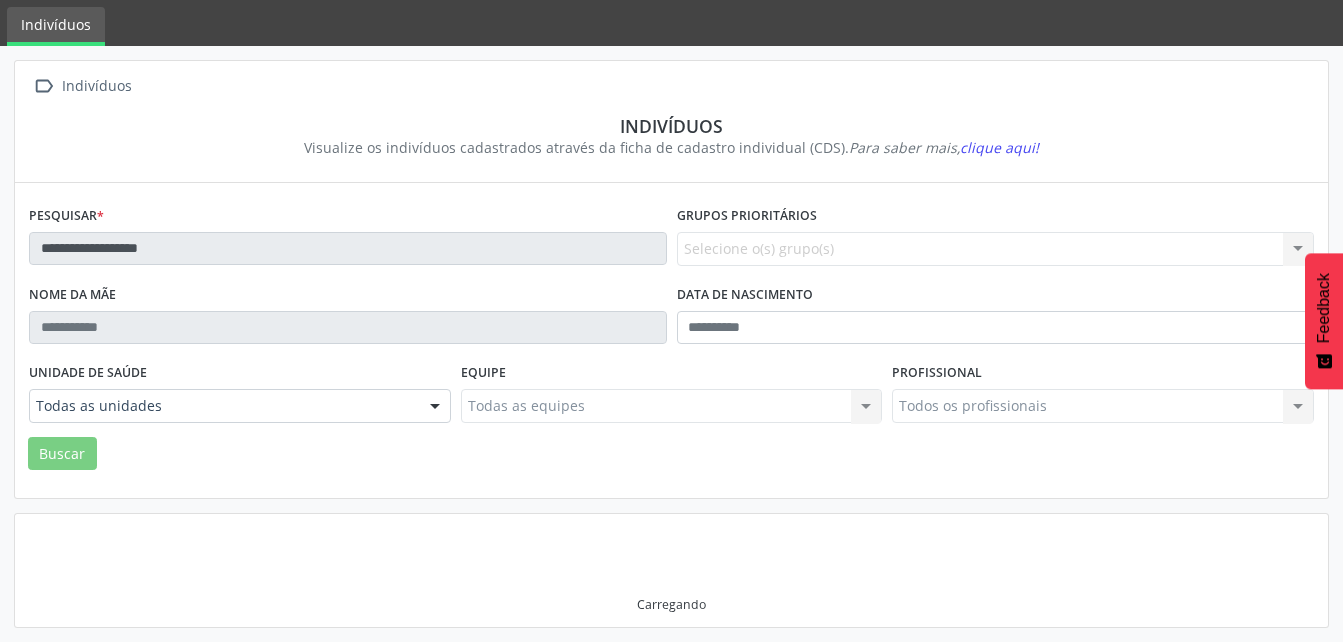 scroll, scrollTop: 174, scrollLeft: 0, axis: vertical 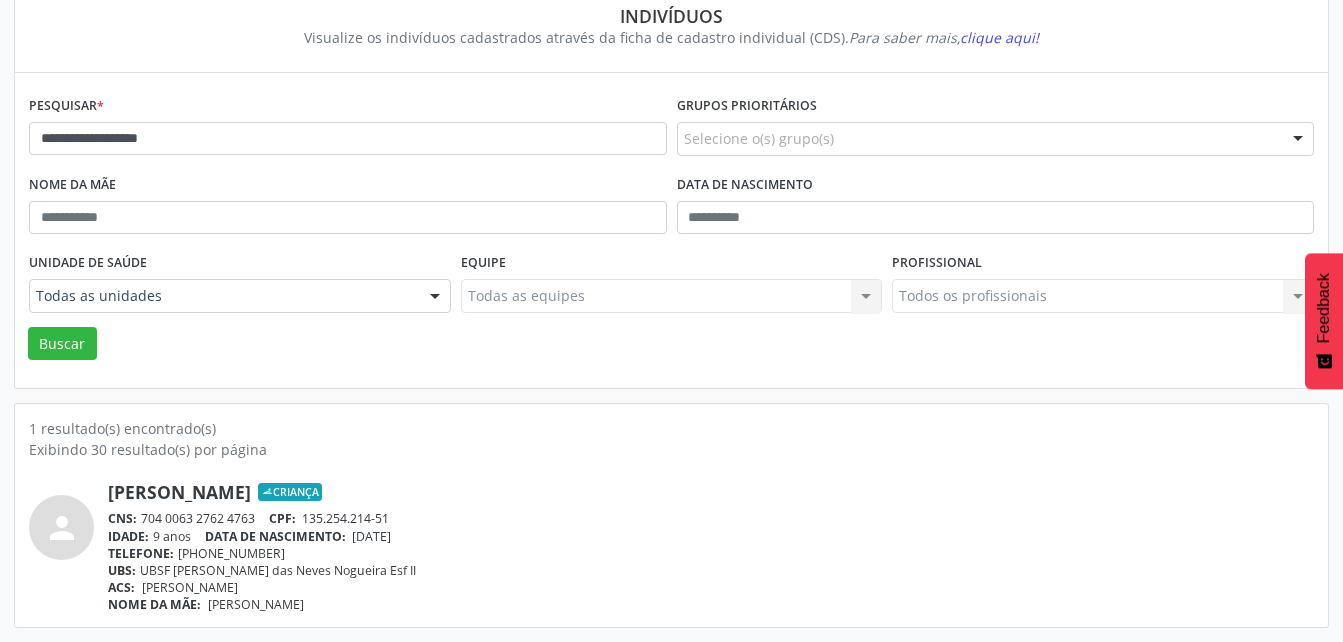 drag, startPoint x: 143, startPoint y: 521, endPoint x: 266, endPoint y: 526, distance: 123.101585 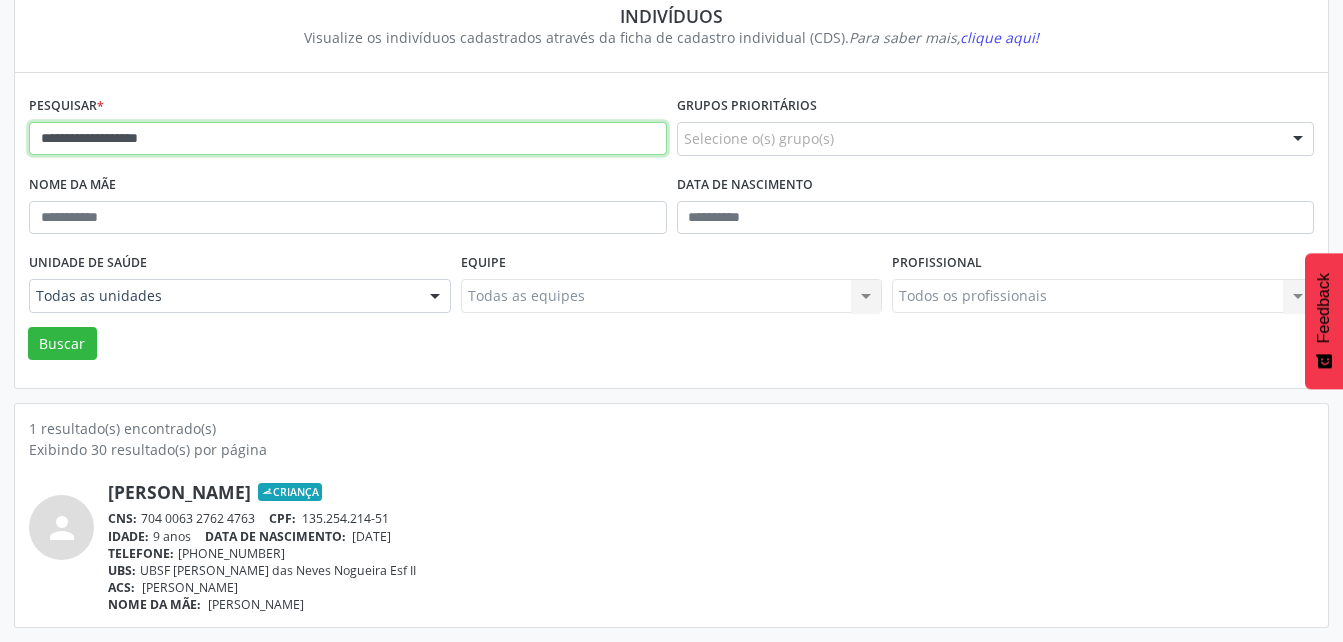 drag, startPoint x: 206, startPoint y: 137, endPoint x: 18, endPoint y: 156, distance: 188.95767 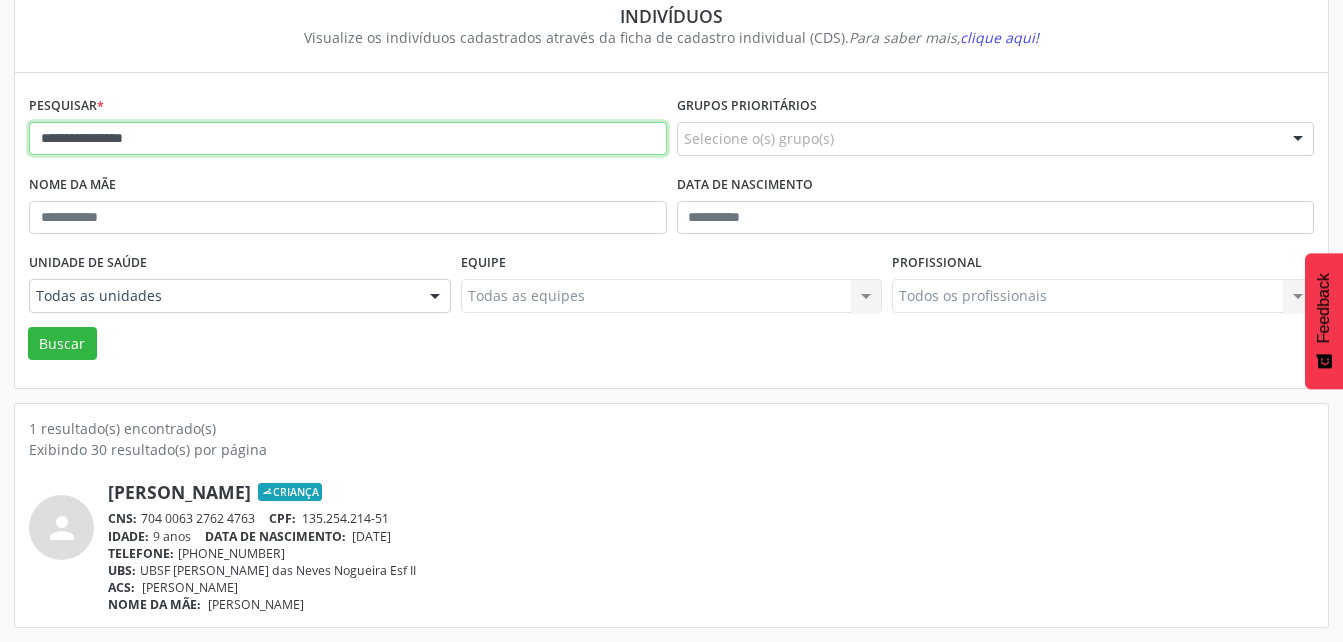 click on "Buscar" at bounding box center (62, 344) 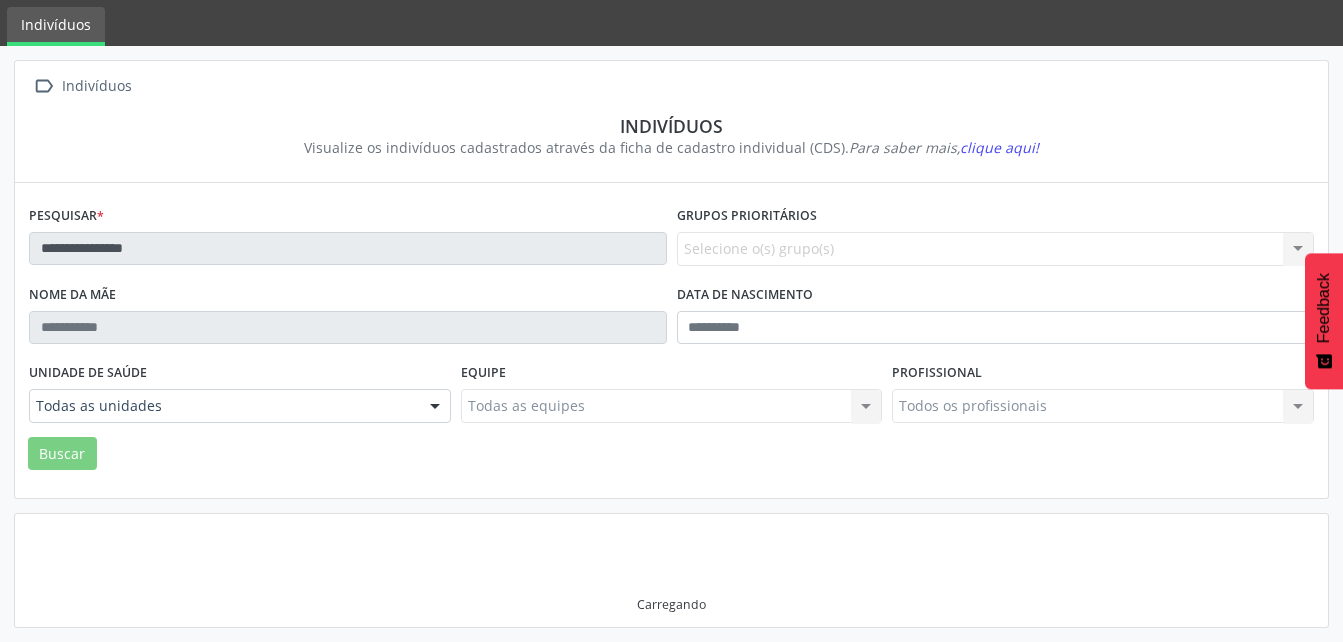 scroll, scrollTop: 58, scrollLeft: 0, axis: vertical 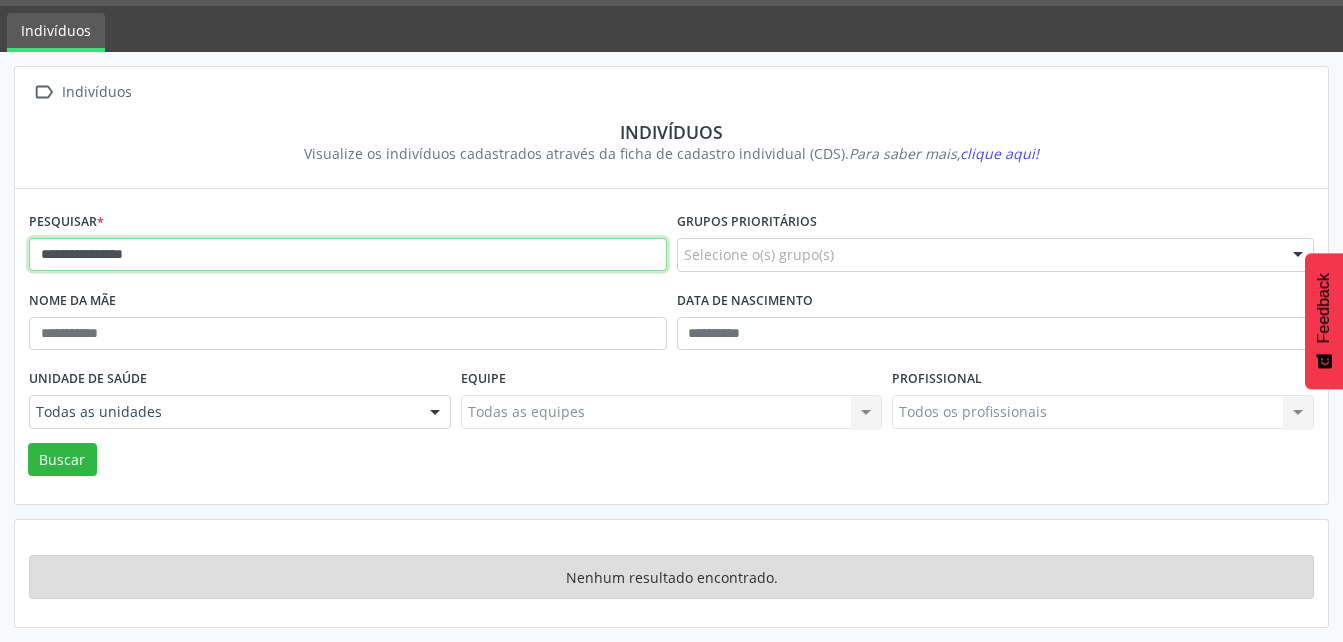 click on "**********" at bounding box center (348, 255) 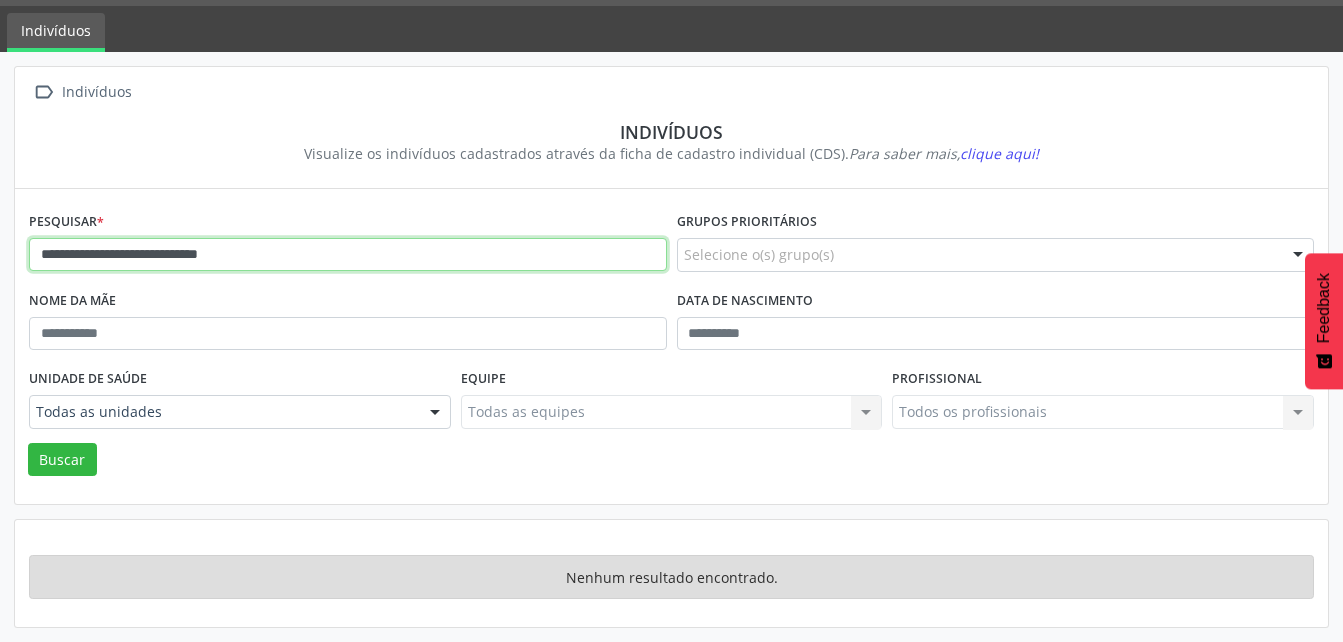 click on "Buscar" at bounding box center [62, 460] 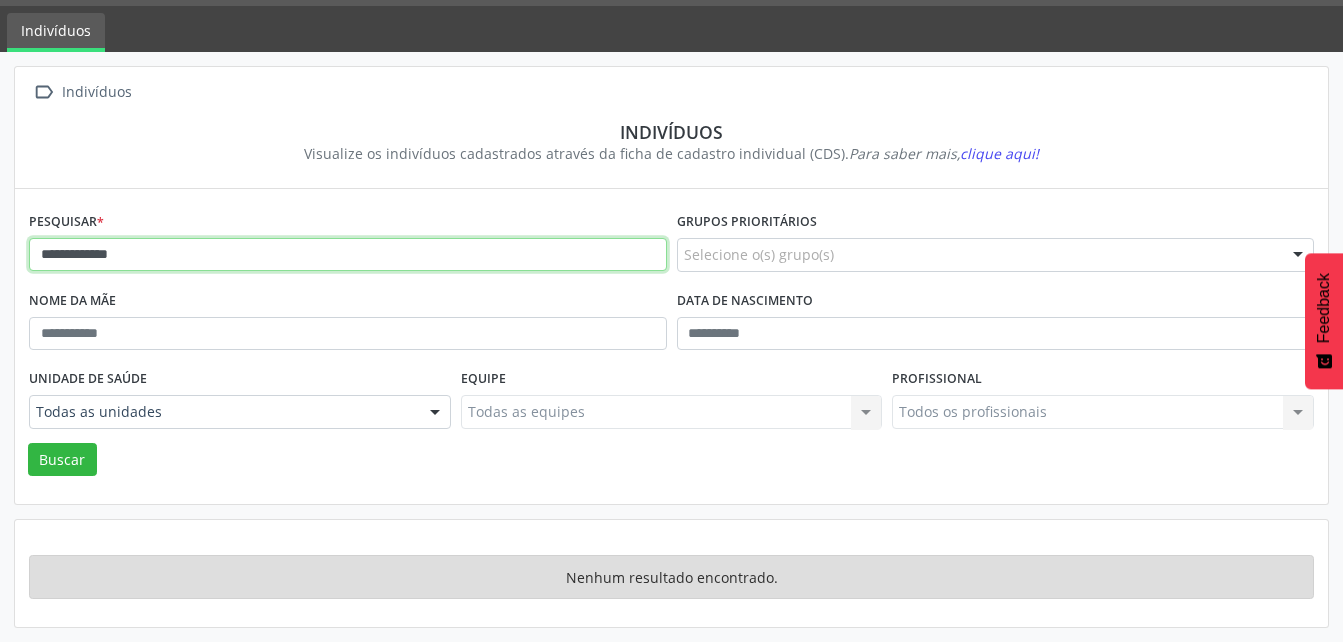 click on "Buscar" at bounding box center (62, 460) 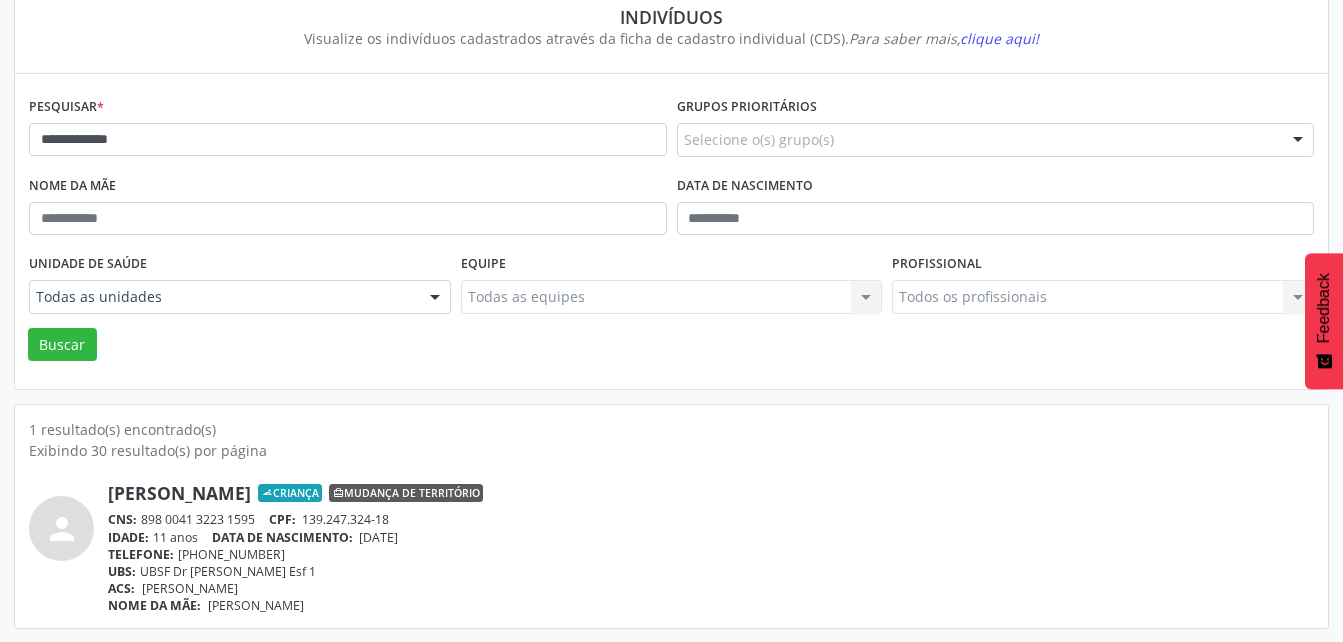scroll, scrollTop: 174, scrollLeft: 0, axis: vertical 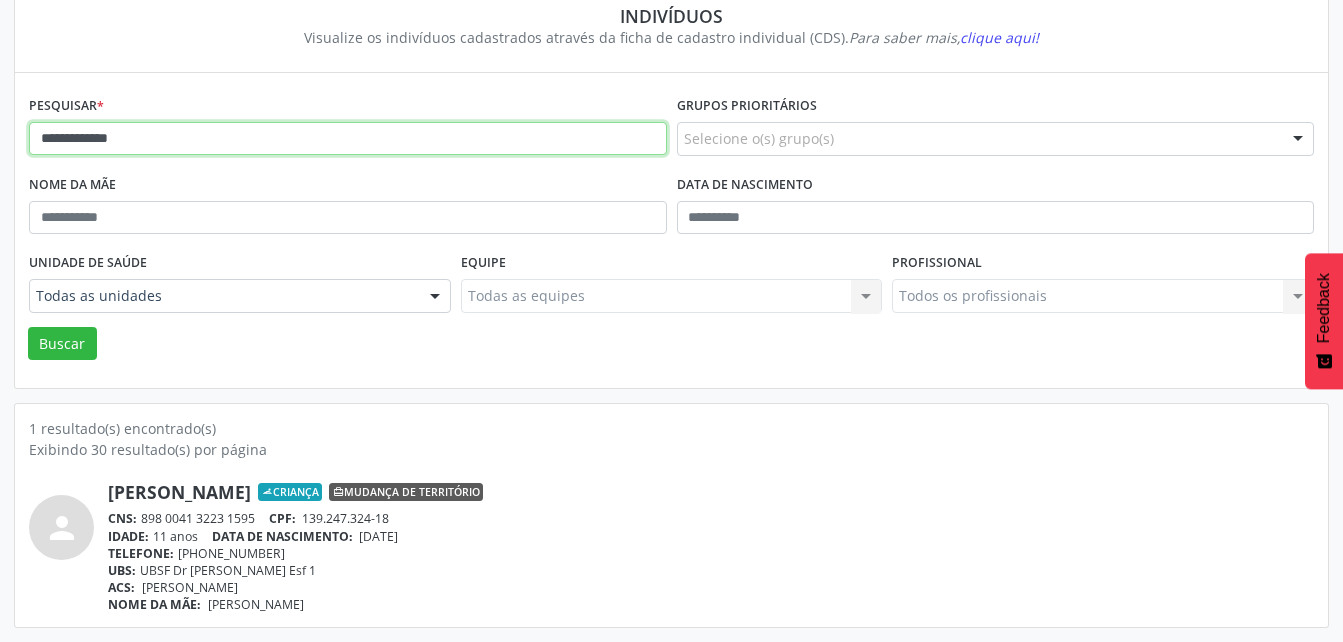 drag, startPoint x: 186, startPoint y: 133, endPoint x: 34, endPoint y: 161, distance: 154.55743 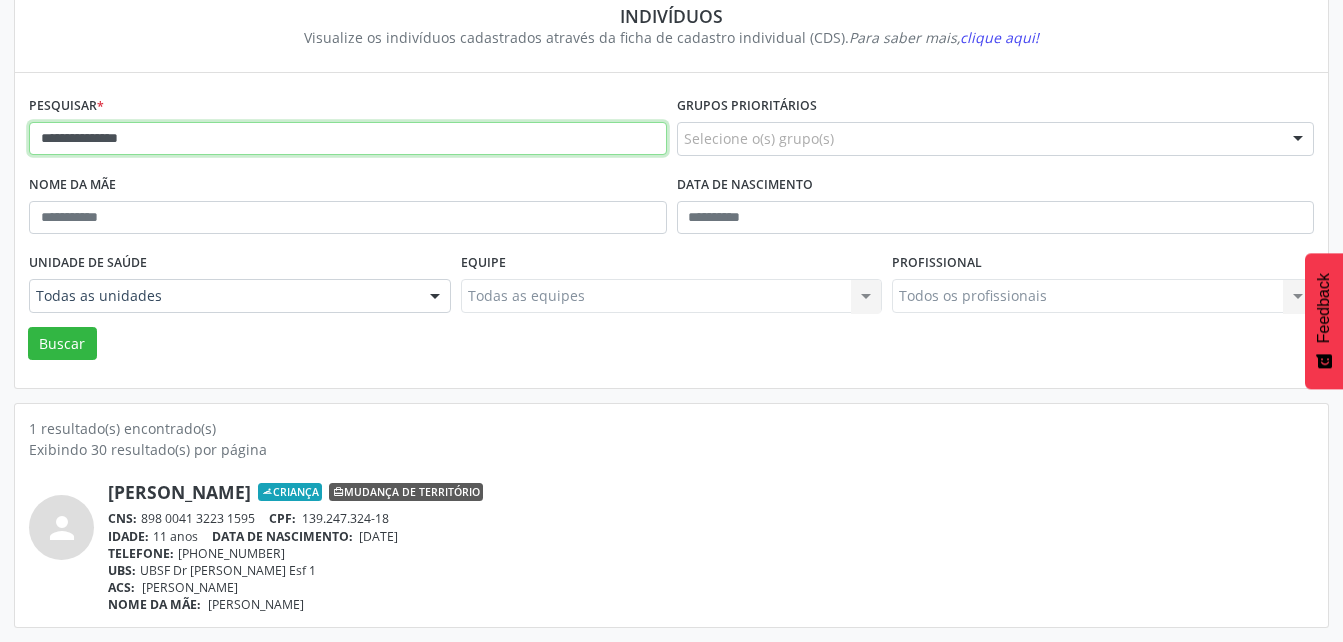 click on "Buscar" at bounding box center (62, 344) 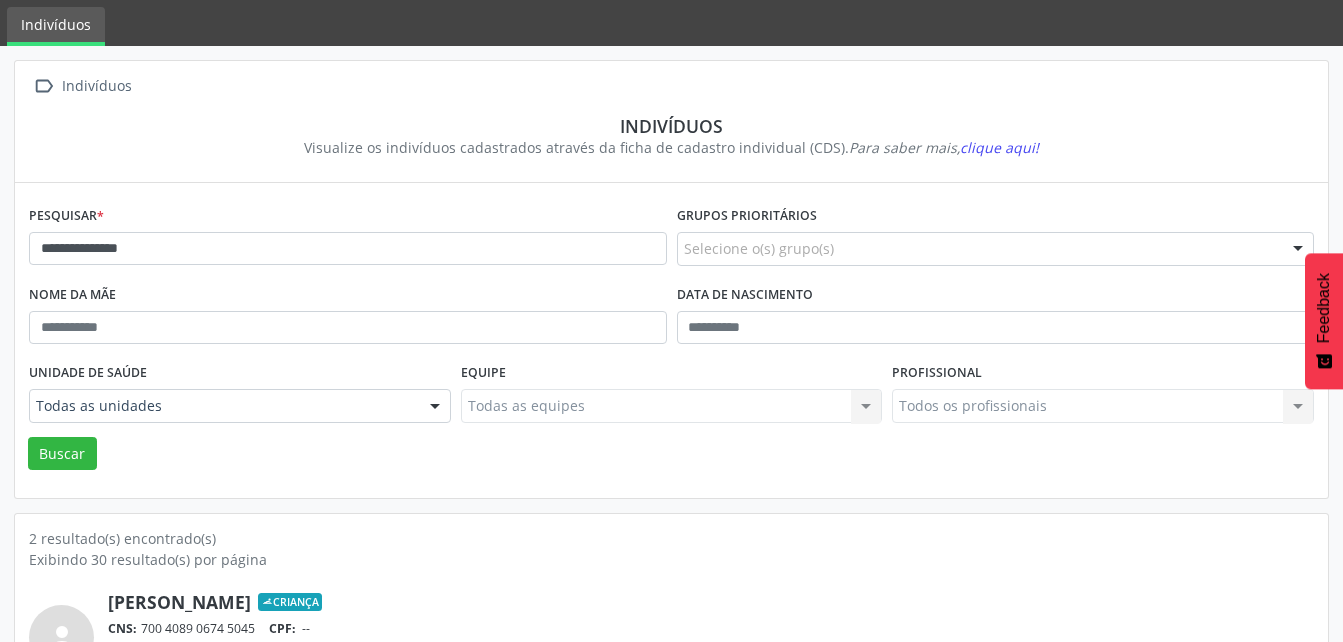 scroll, scrollTop: 174, scrollLeft: 0, axis: vertical 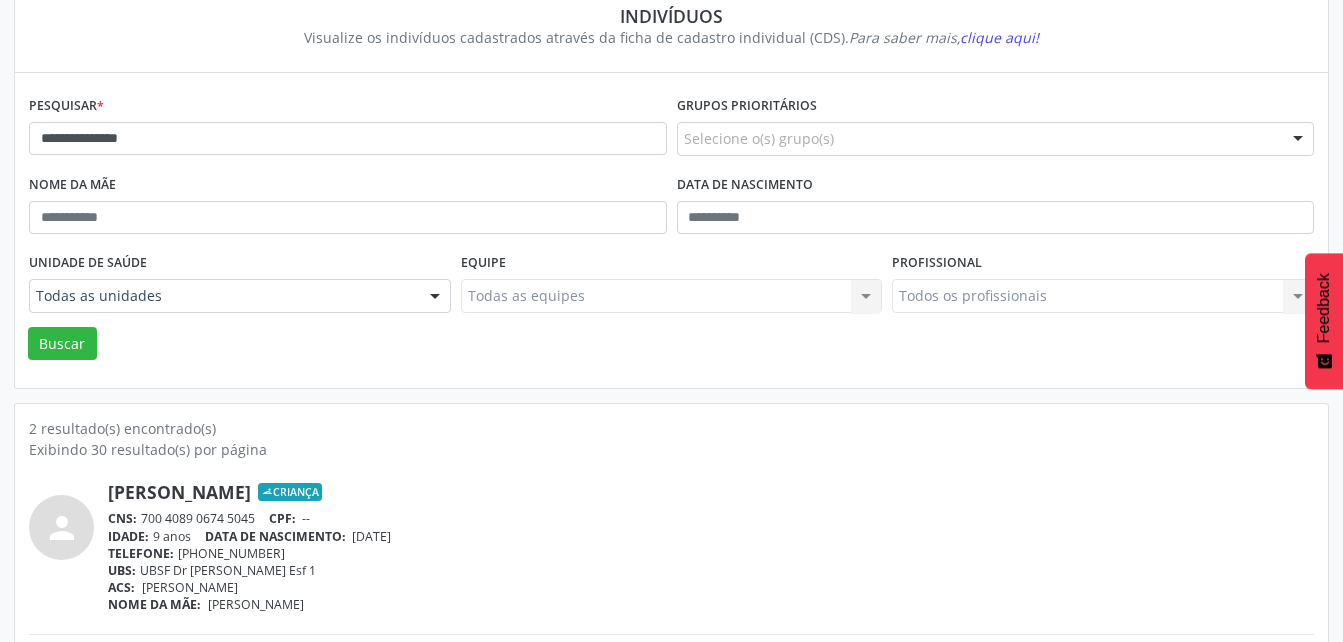 drag, startPoint x: 143, startPoint y: 519, endPoint x: 254, endPoint y: 523, distance: 111.07205 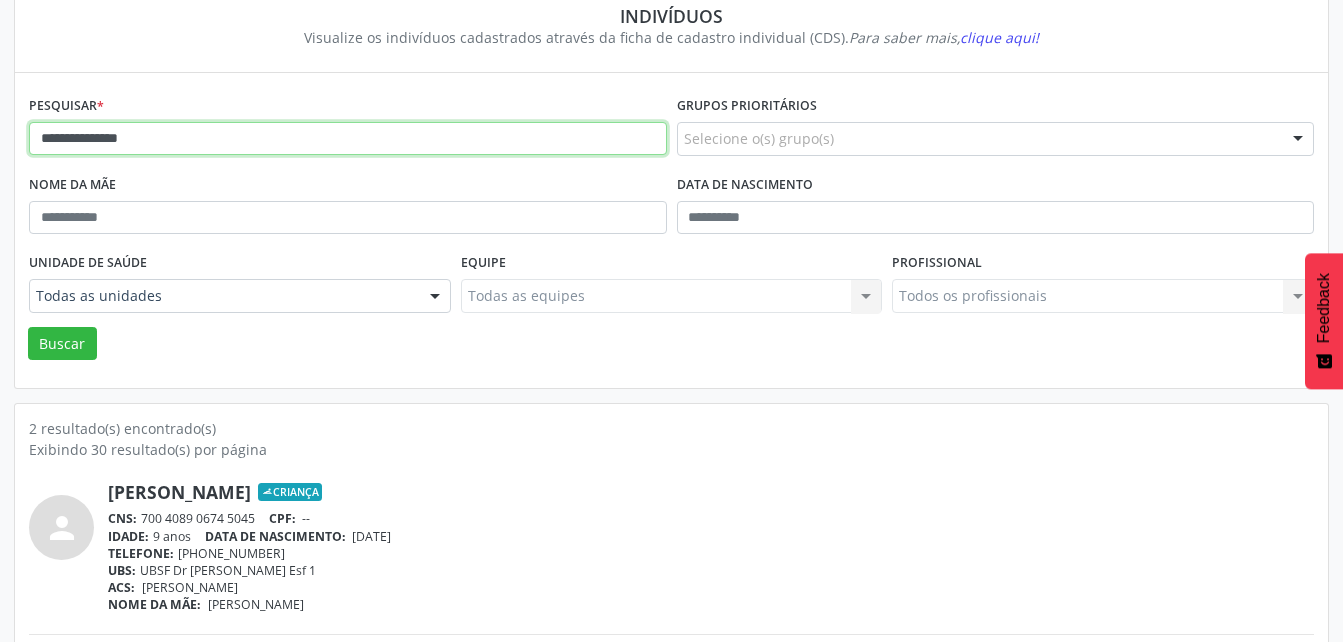 drag, startPoint x: 249, startPoint y: 144, endPoint x: 15, endPoint y: 160, distance: 234.54637 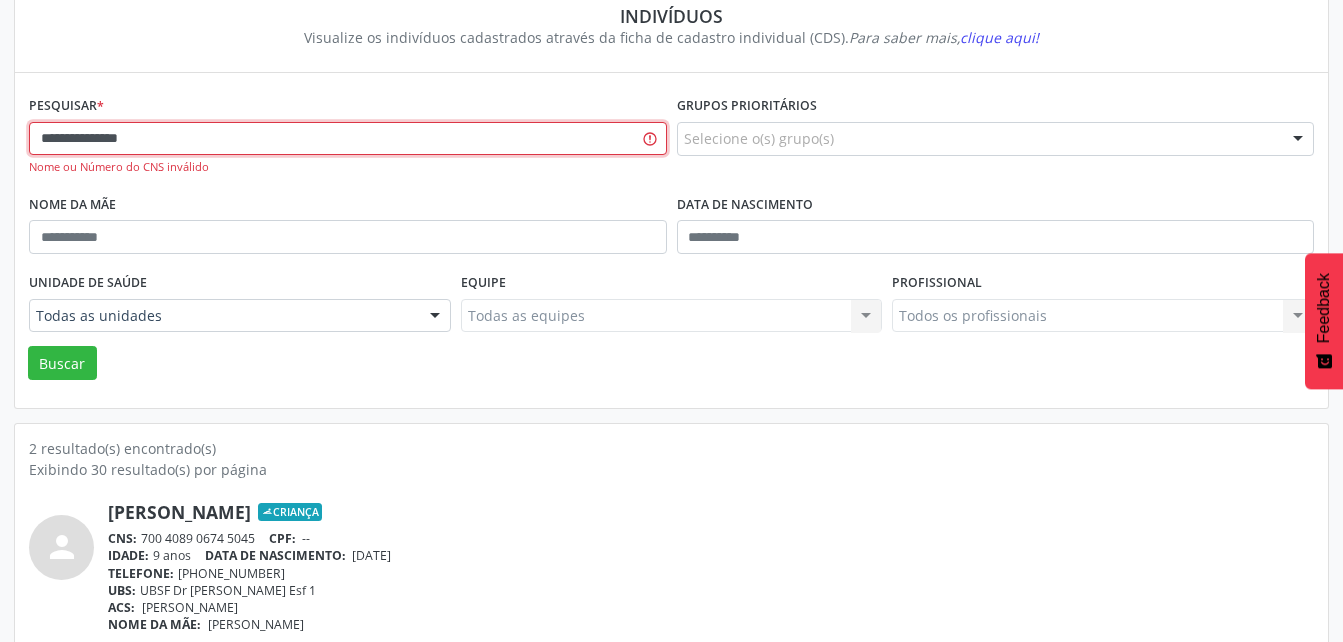 click on "Buscar" at bounding box center [62, 363] 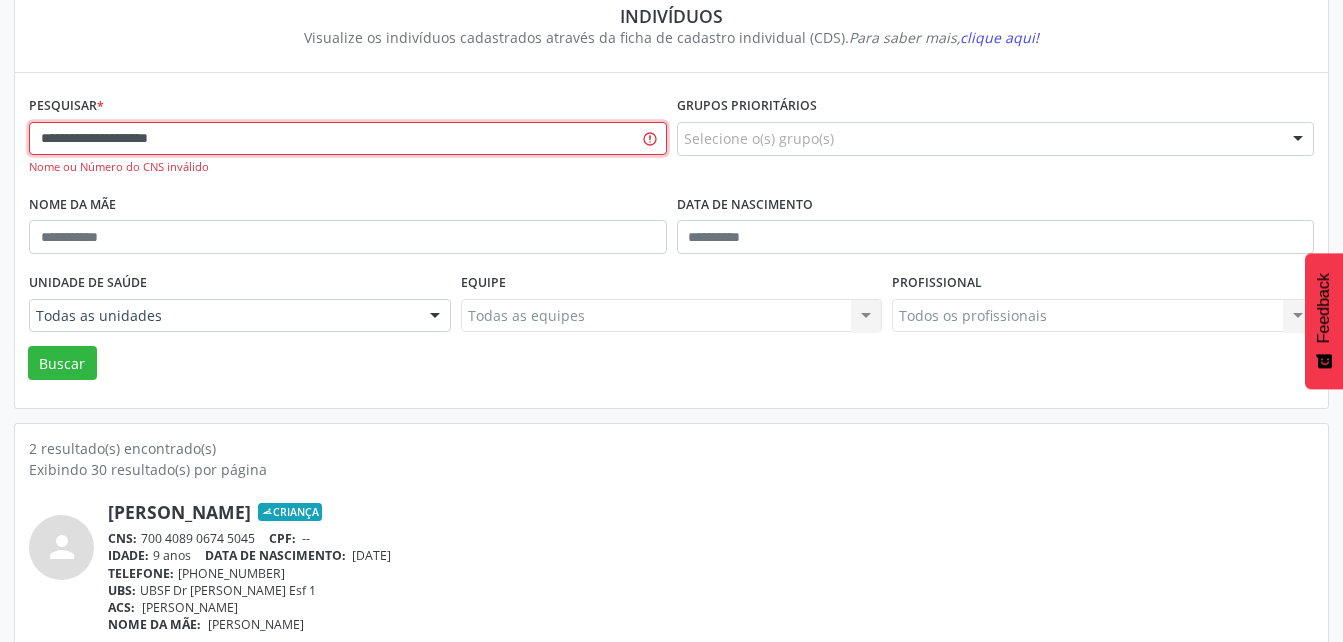 click on "Buscar" at bounding box center [62, 363] 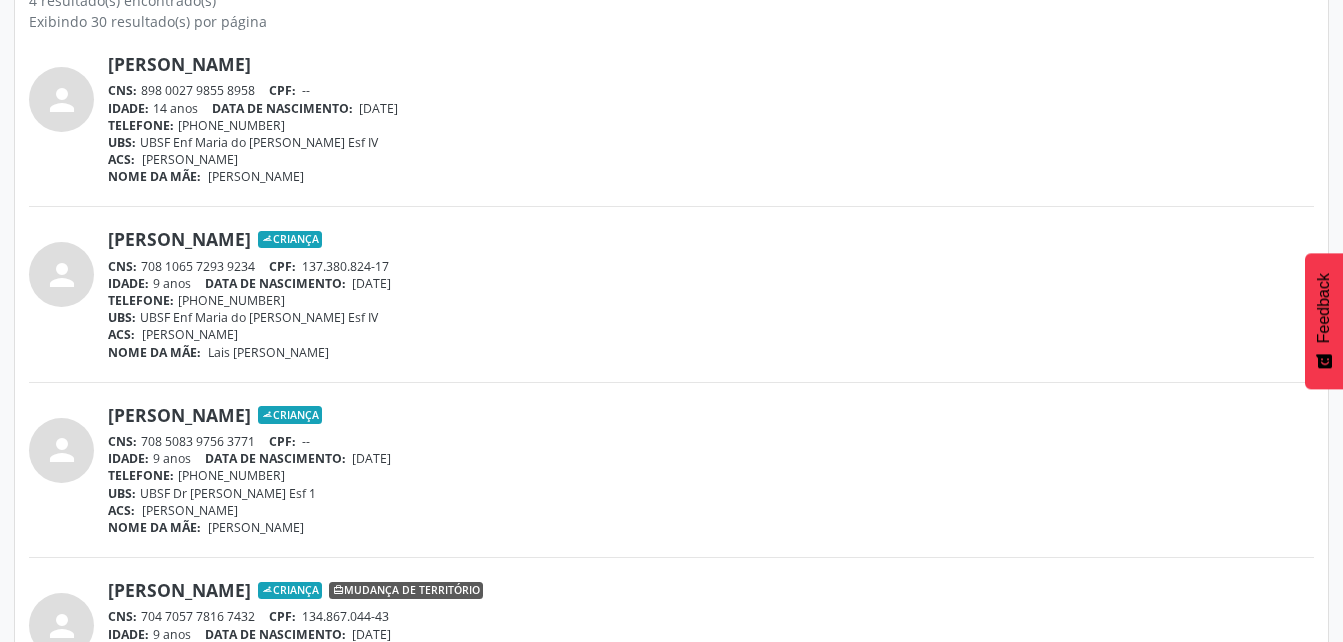 scroll, scrollTop: 674, scrollLeft: 0, axis: vertical 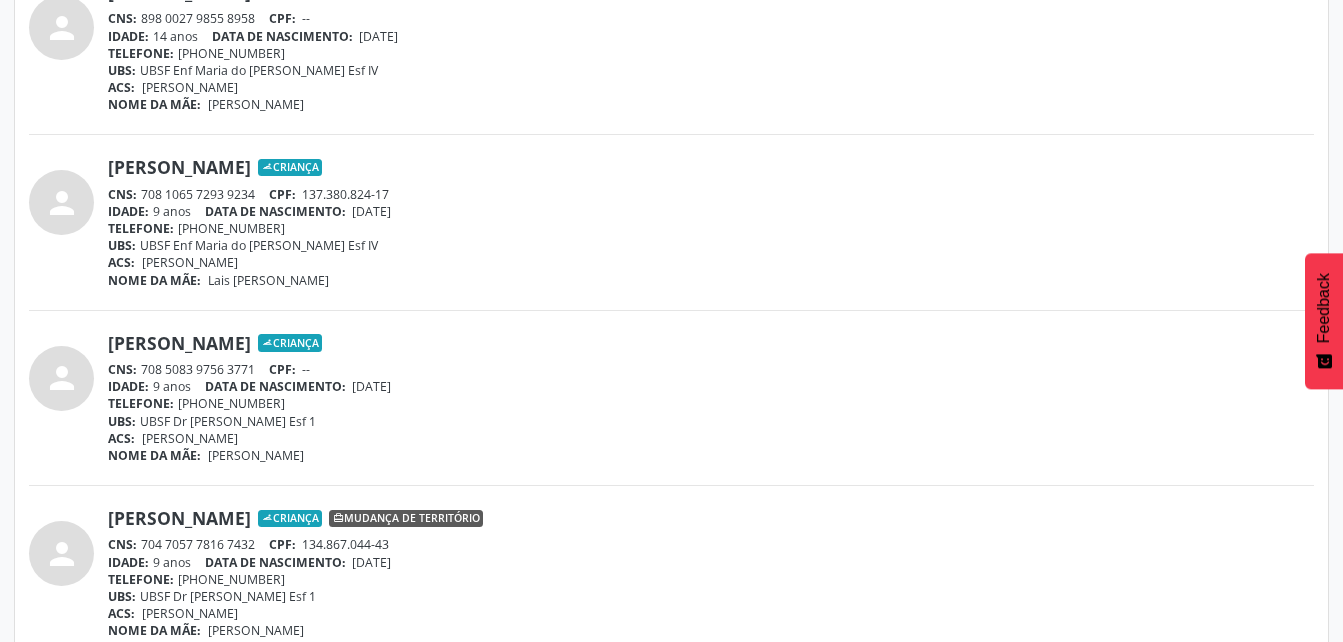 drag, startPoint x: 143, startPoint y: 545, endPoint x: 255, endPoint y: 541, distance: 112.0714 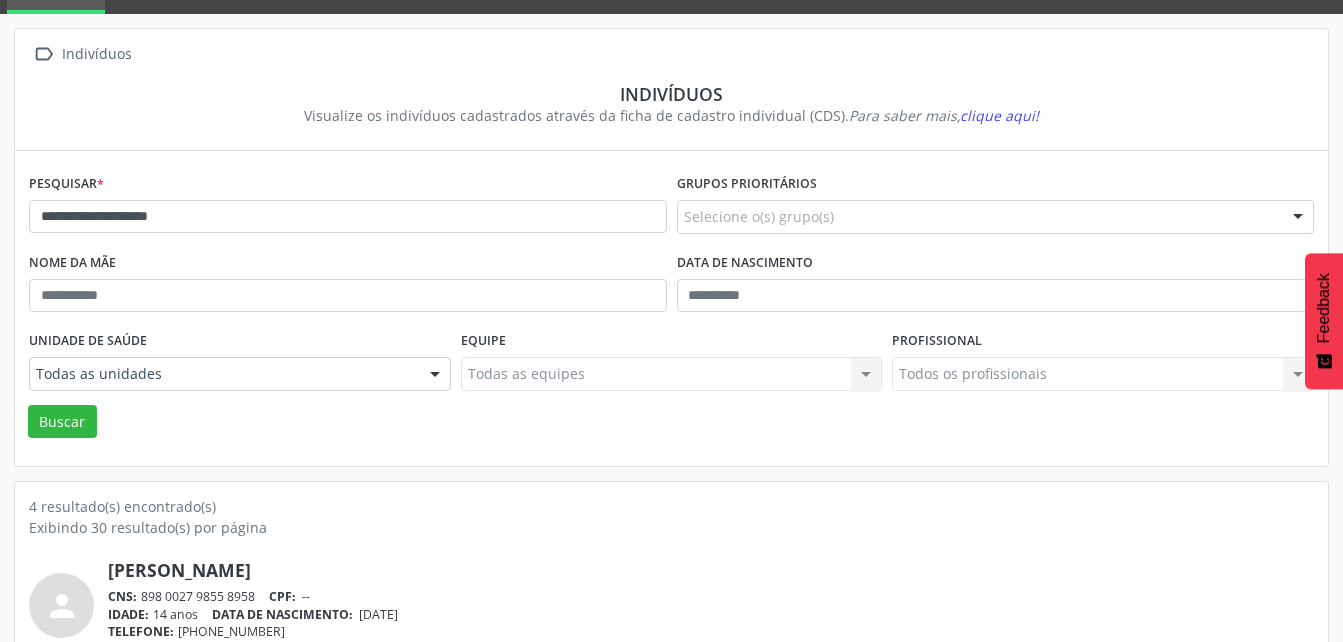 scroll, scrollTop: 0, scrollLeft: 0, axis: both 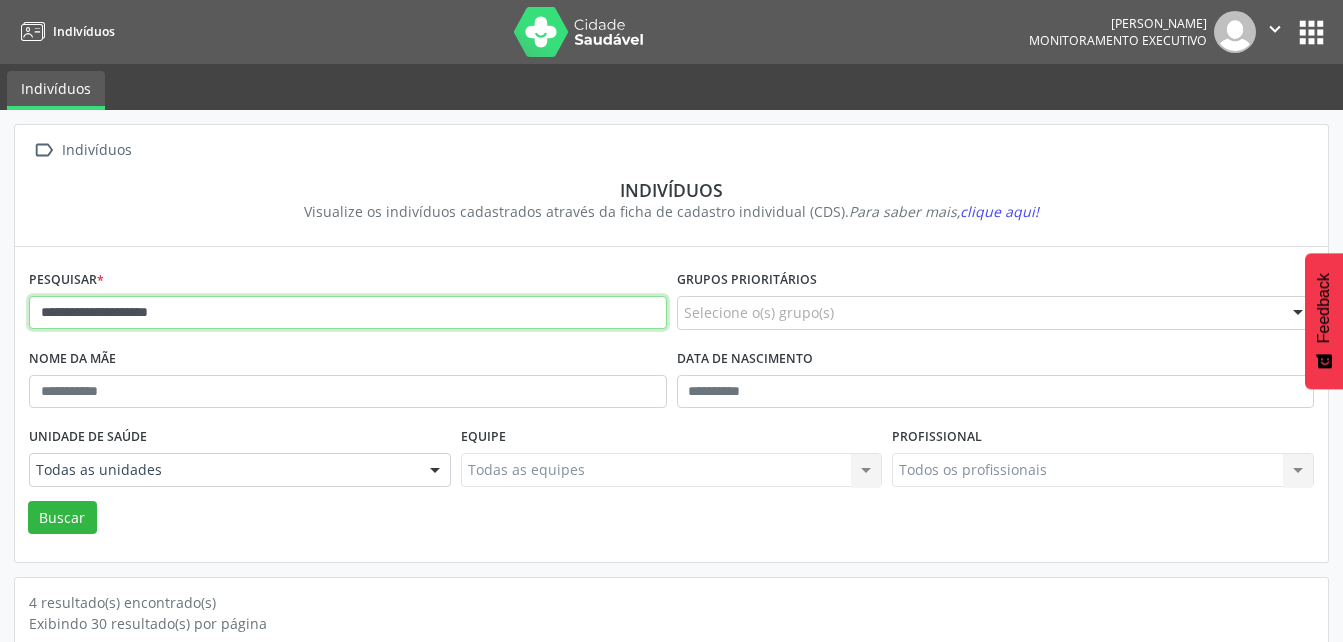 drag, startPoint x: 204, startPoint y: 313, endPoint x: -4, endPoint y: 334, distance: 209.0574 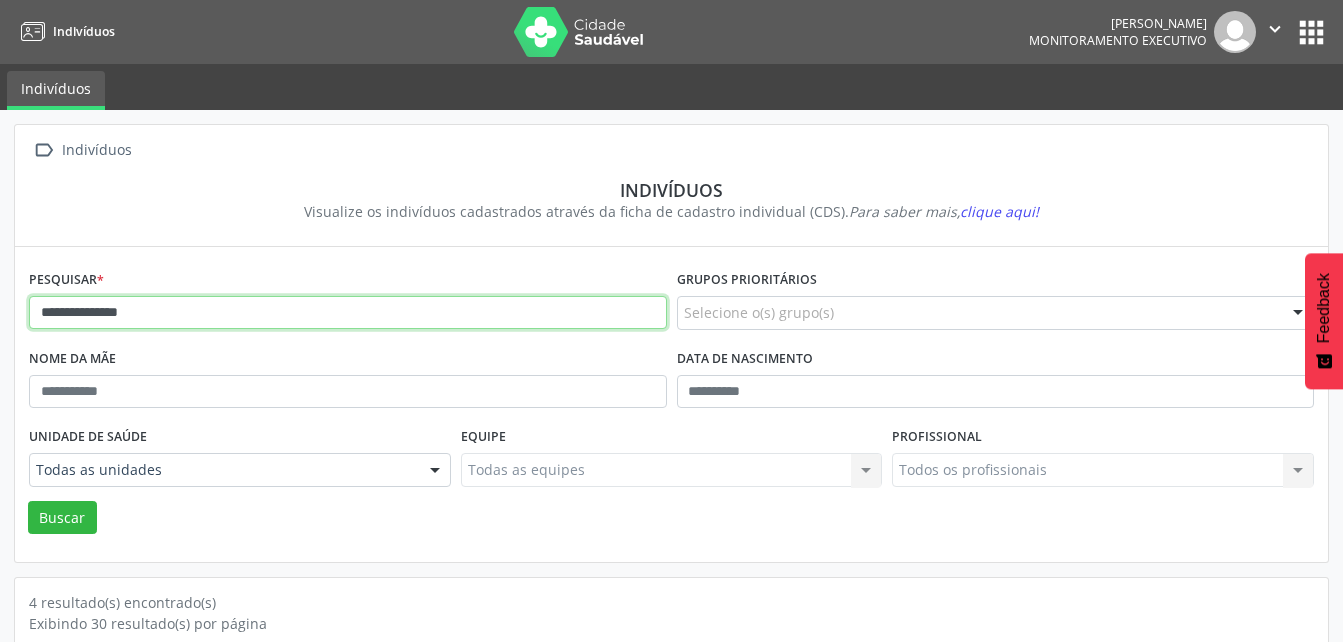 click on "Buscar" at bounding box center (62, 518) 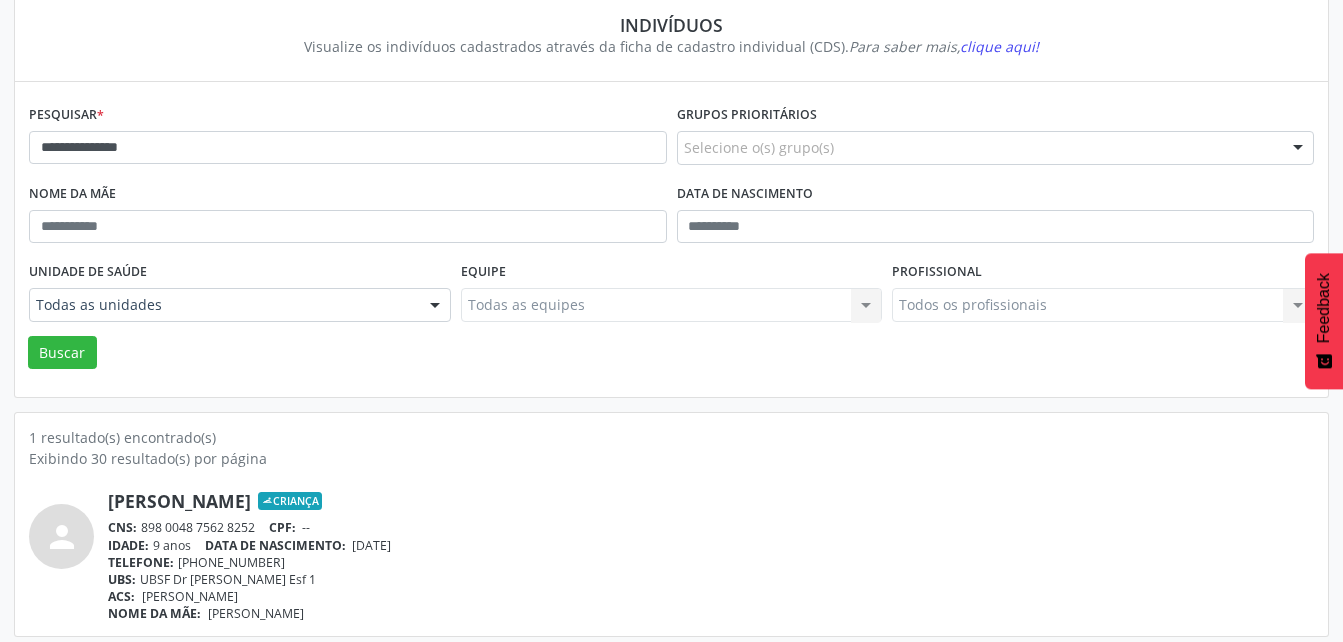 scroll, scrollTop: 174, scrollLeft: 0, axis: vertical 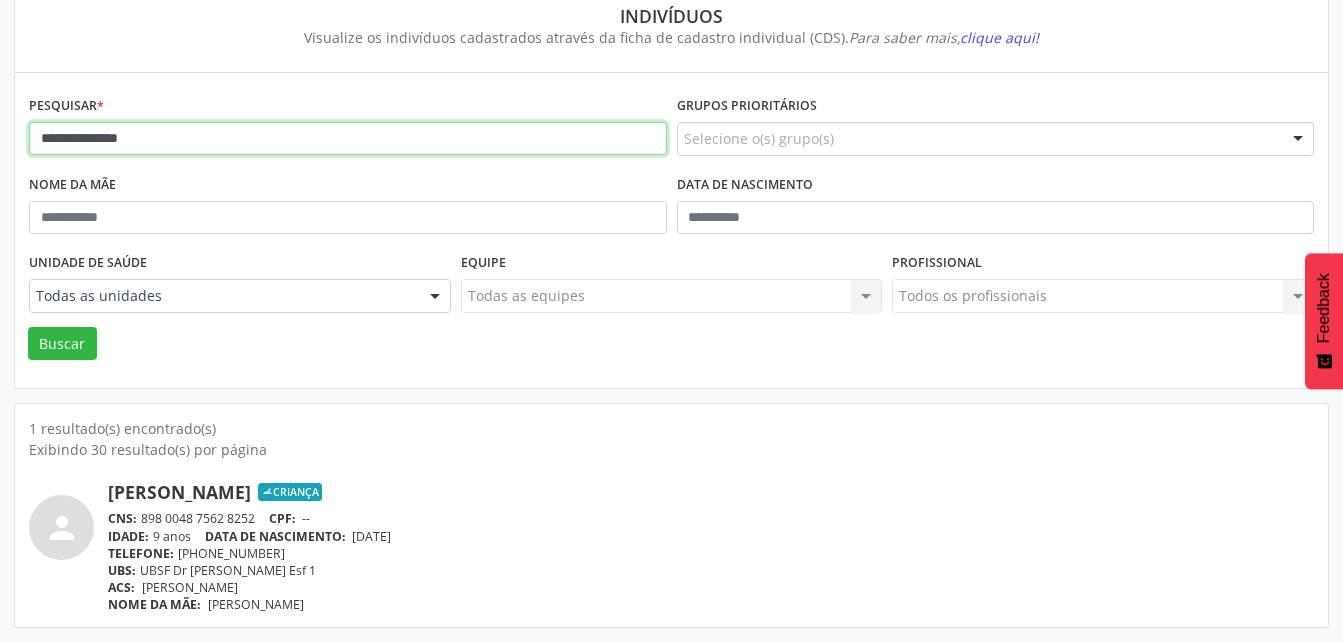 drag, startPoint x: 182, startPoint y: 141, endPoint x: -4, endPoint y: 158, distance: 186.77527 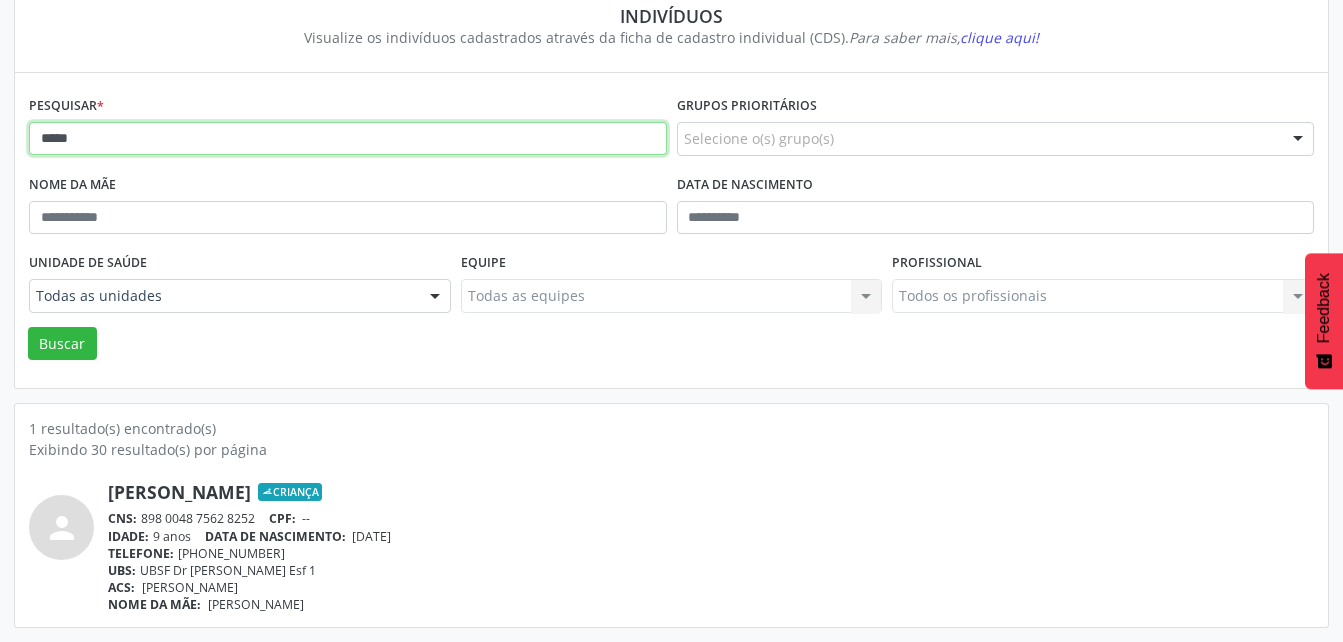 click on "Buscar" at bounding box center [62, 344] 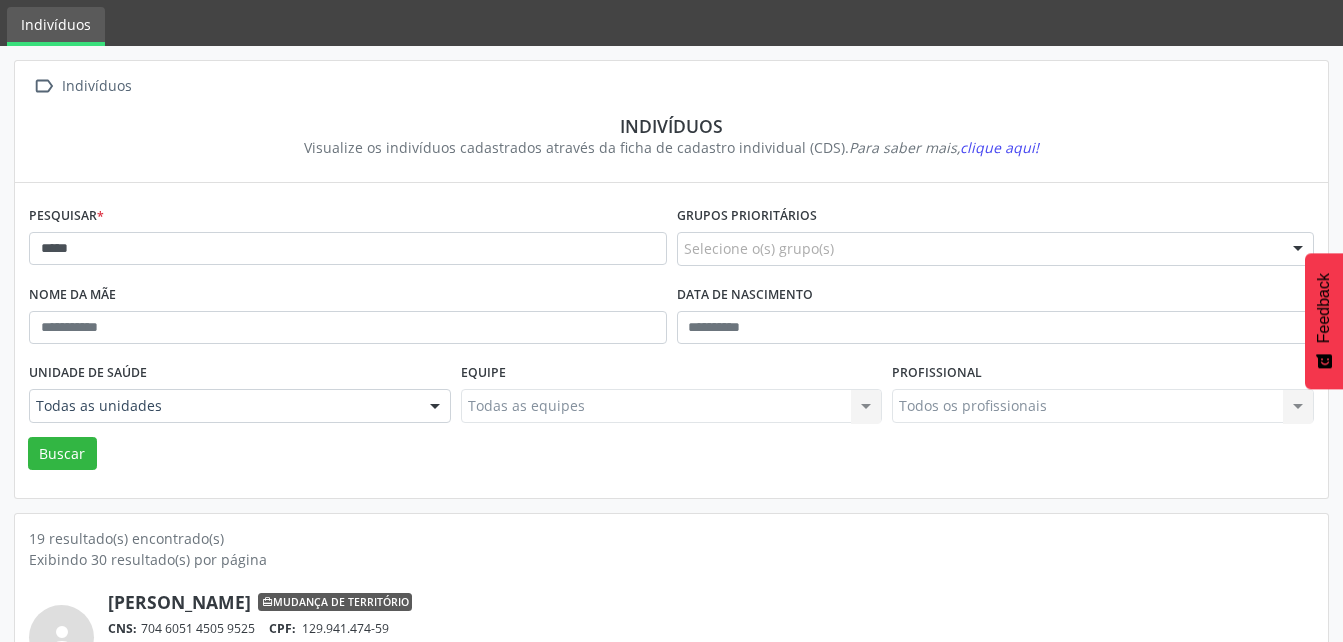 scroll, scrollTop: 174, scrollLeft: 0, axis: vertical 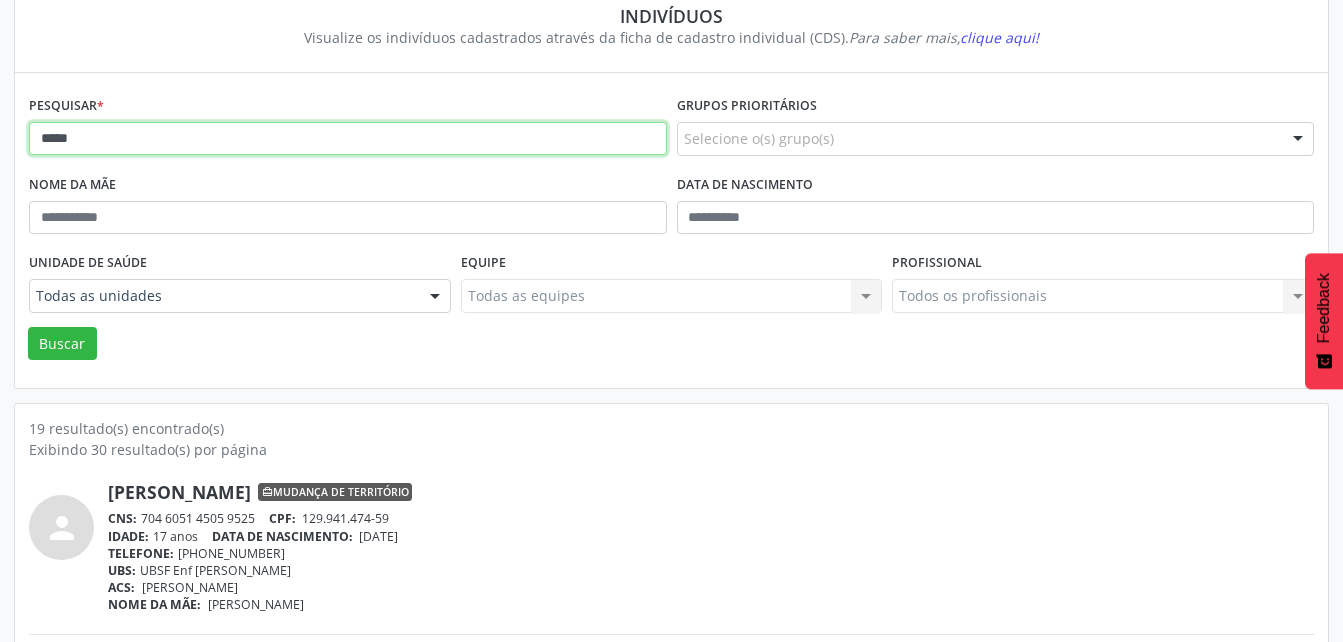click on "*****" at bounding box center (348, 139) 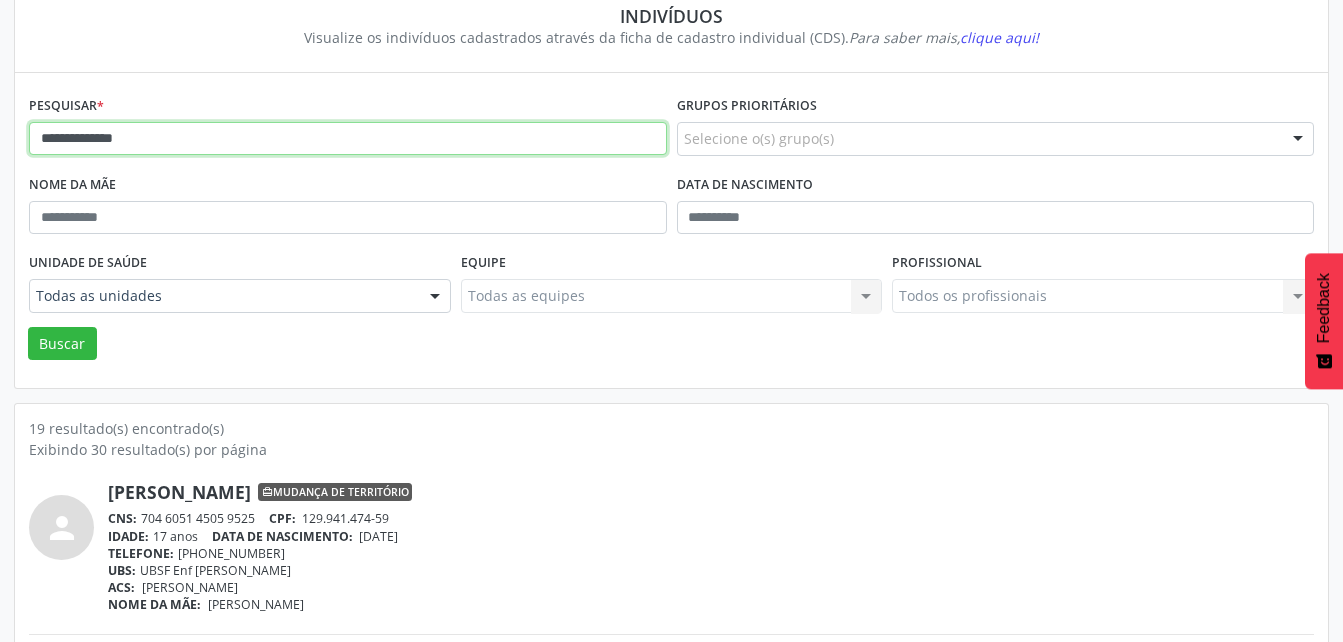 click on "Buscar" at bounding box center [62, 344] 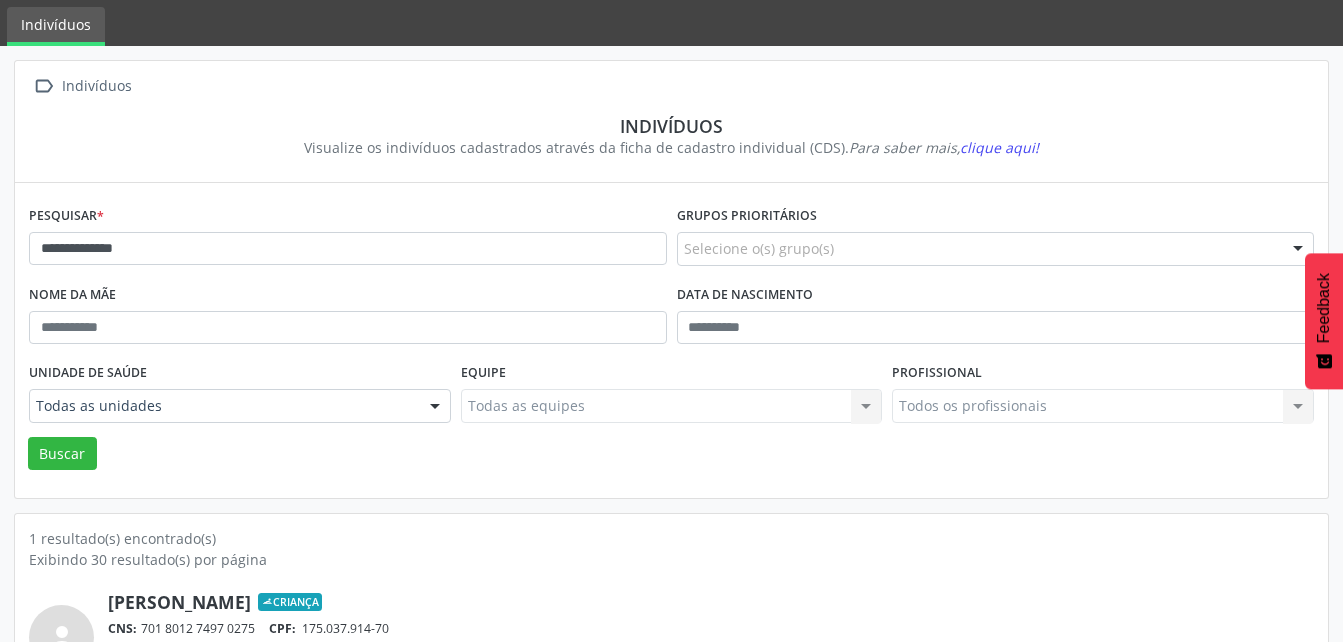 scroll, scrollTop: 174, scrollLeft: 0, axis: vertical 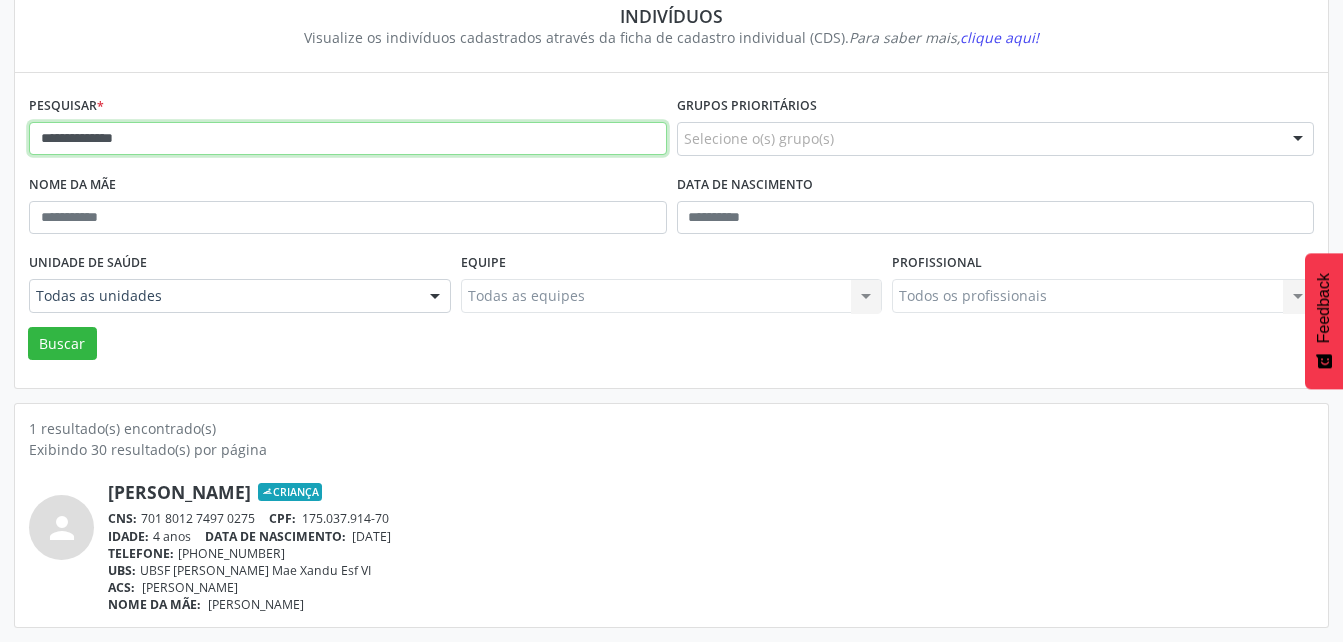 drag, startPoint x: 191, startPoint y: 144, endPoint x: -4, endPoint y: 174, distance: 197.29419 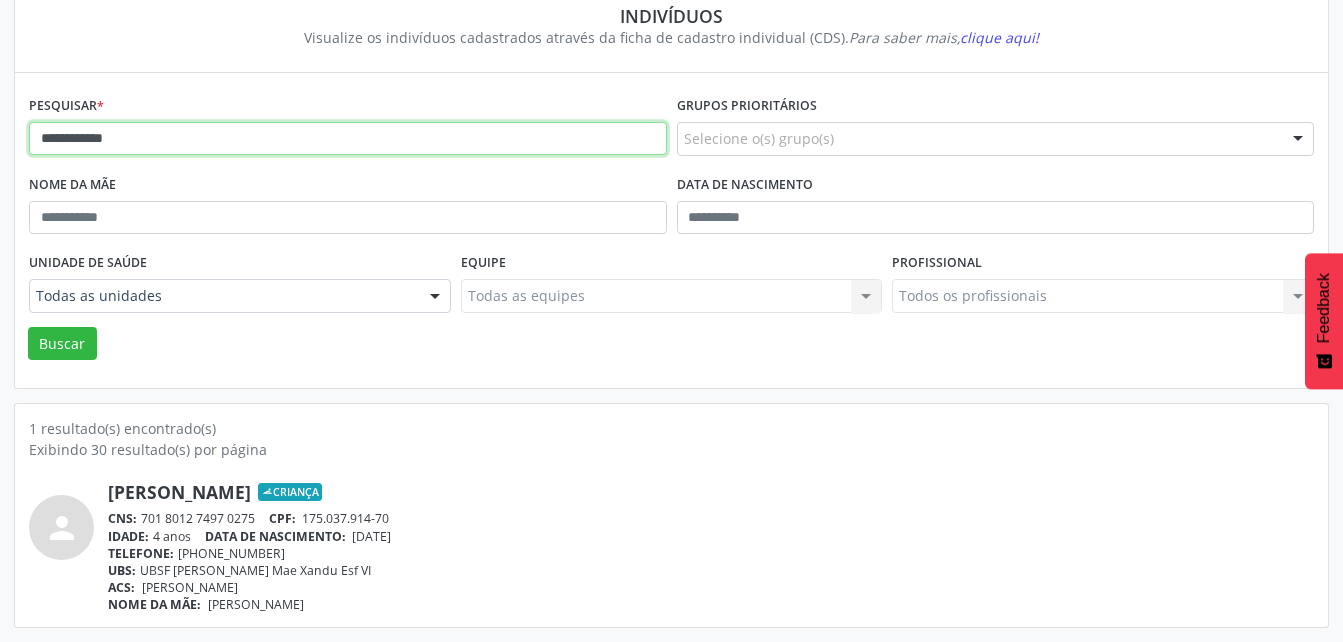 click on "Buscar" at bounding box center (62, 344) 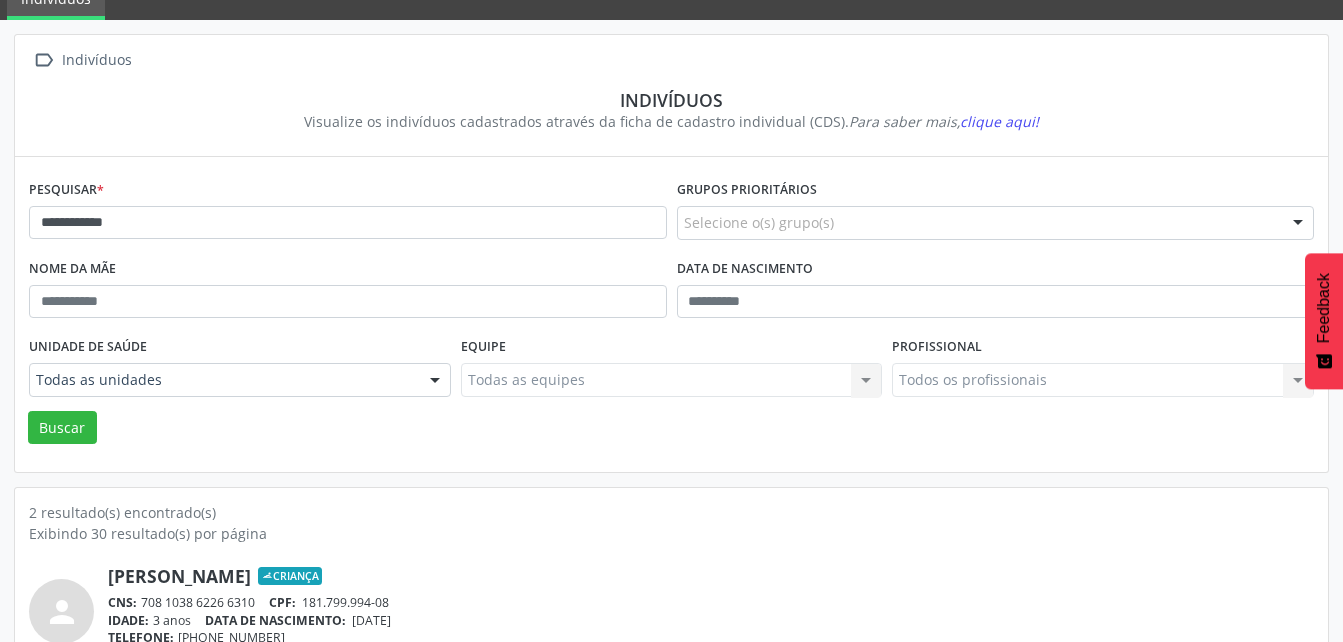 scroll, scrollTop: 0, scrollLeft: 0, axis: both 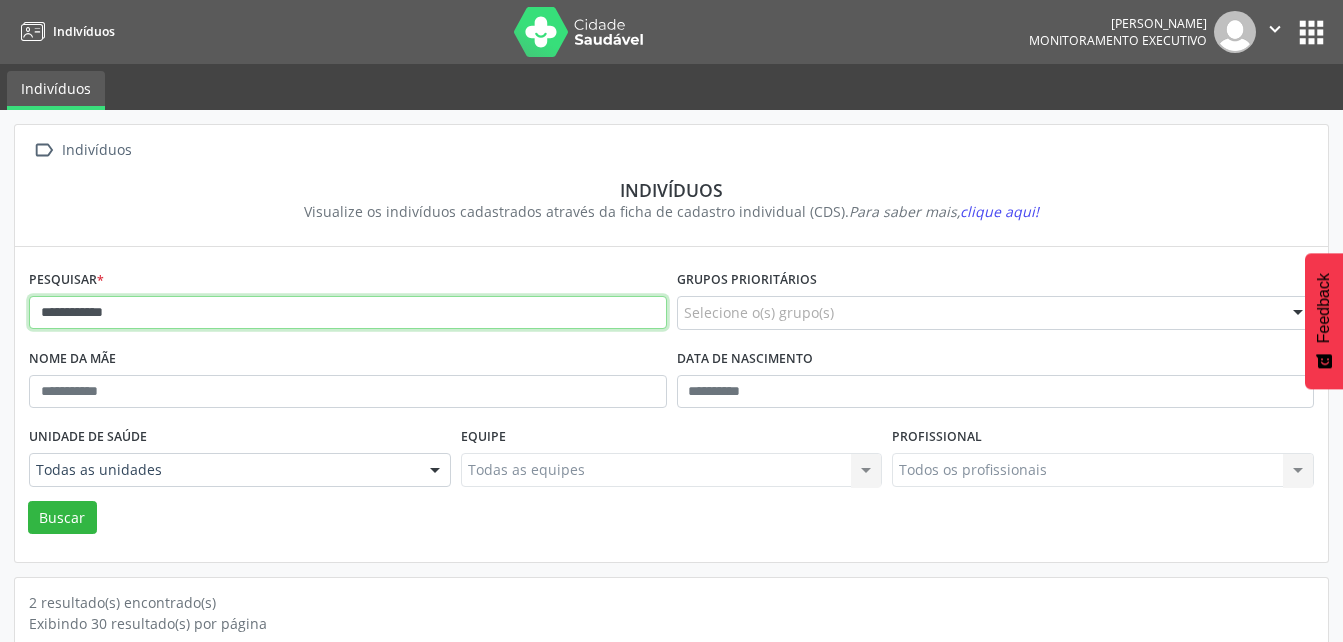 click on "**********" at bounding box center (348, 313) 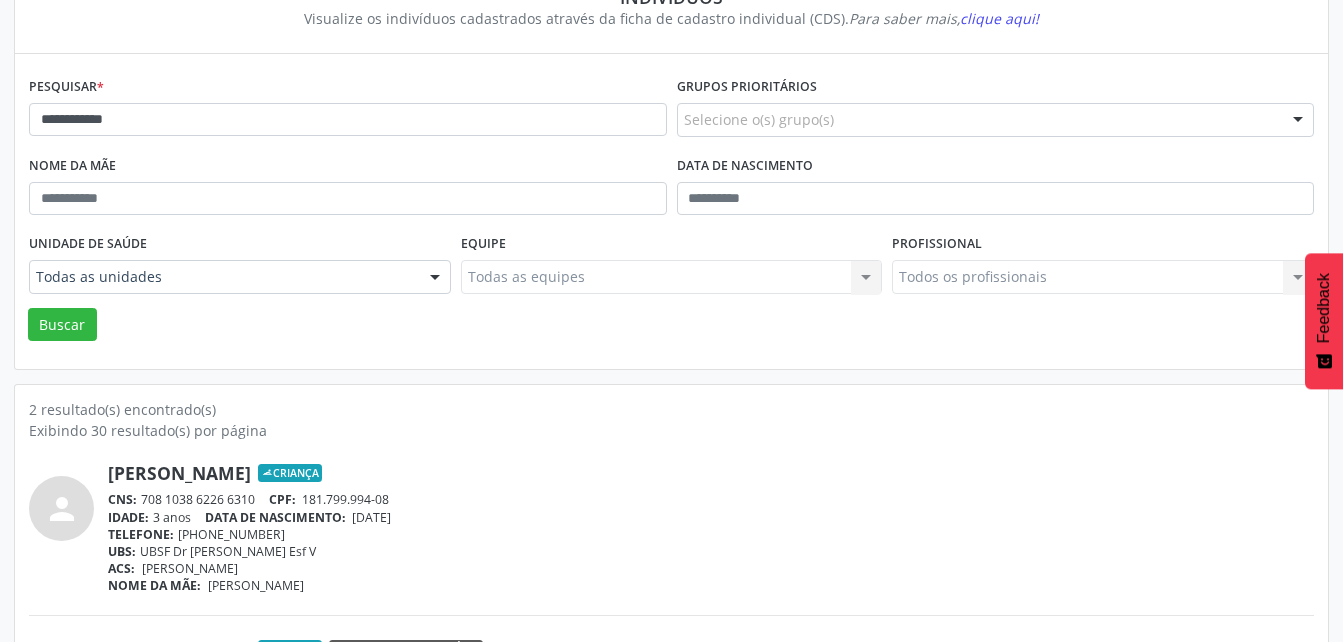 scroll, scrollTop: 0, scrollLeft: 0, axis: both 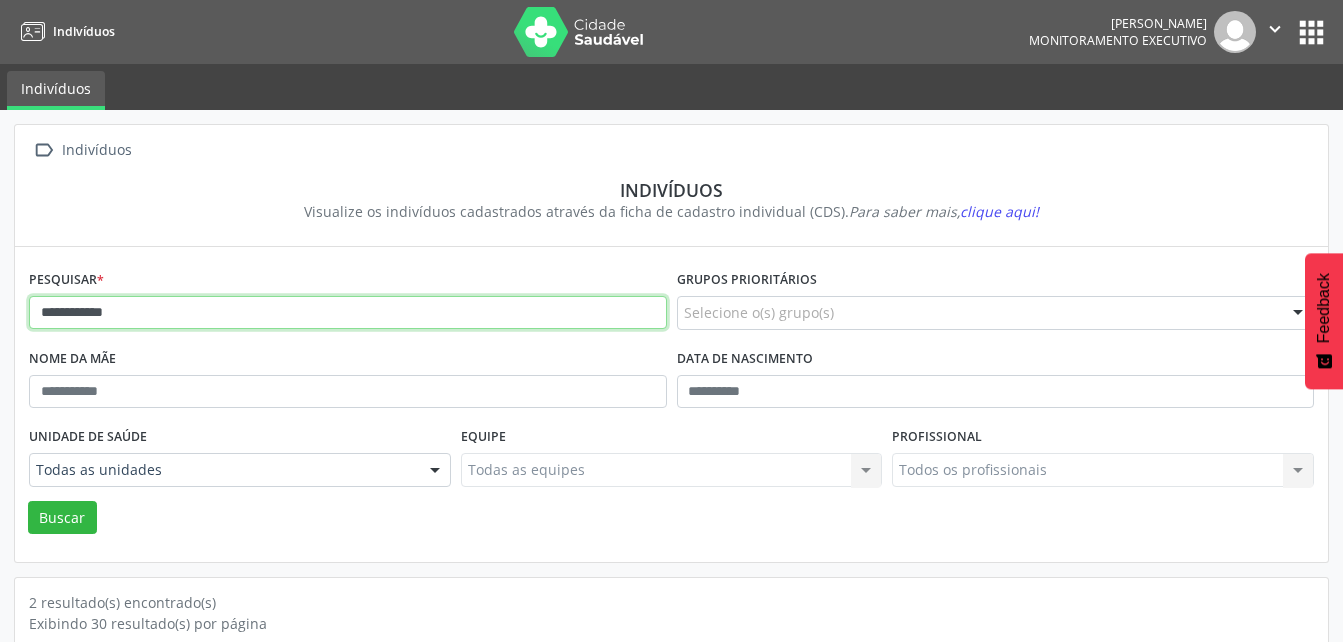 click on "**********" at bounding box center [348, 313] 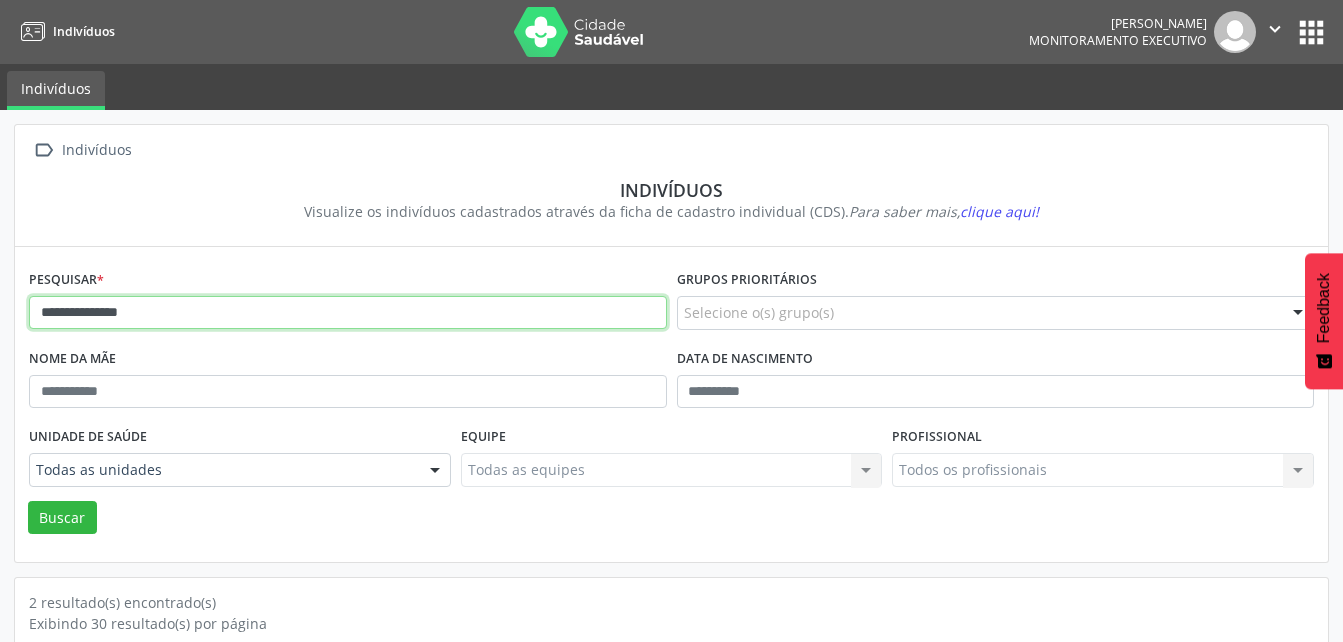 click on "Buscar" at bounding box center (62, 518) 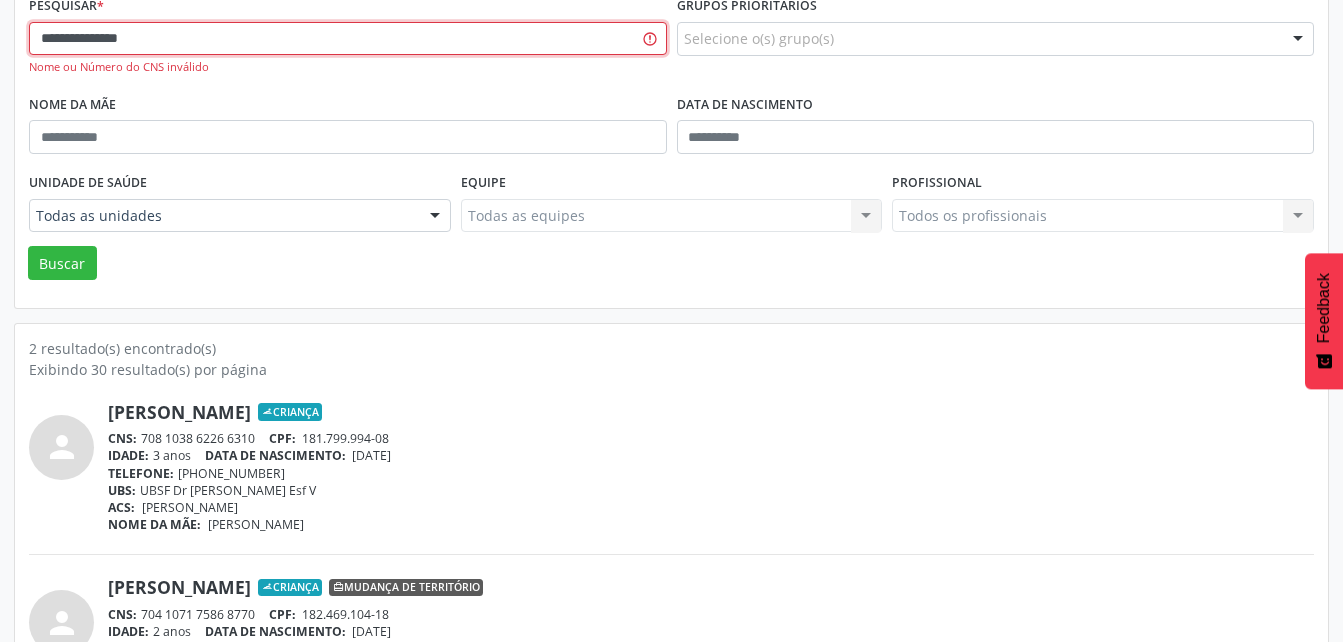 scroll, scrollTop: 300, scrollLeft: 0, axis: vertical 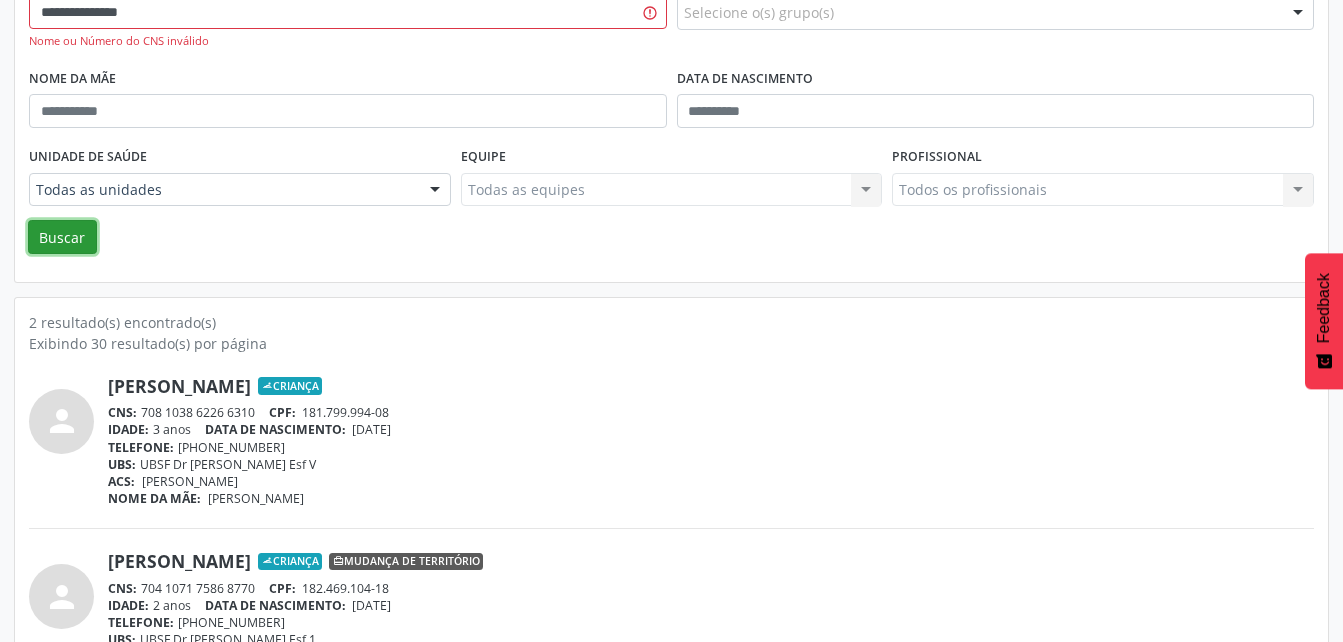 click on "Buscar" at bounding box center (62, 237) 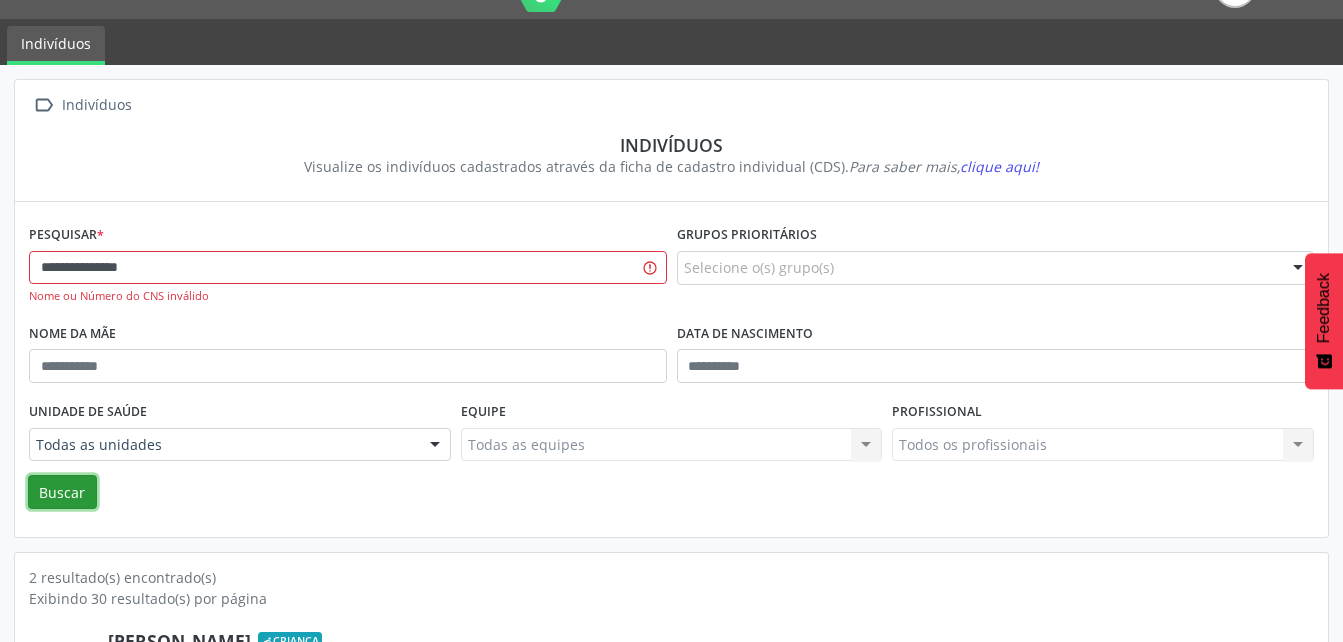 scroll, scrollTop: 0, scrollLeft: 0, axis: both 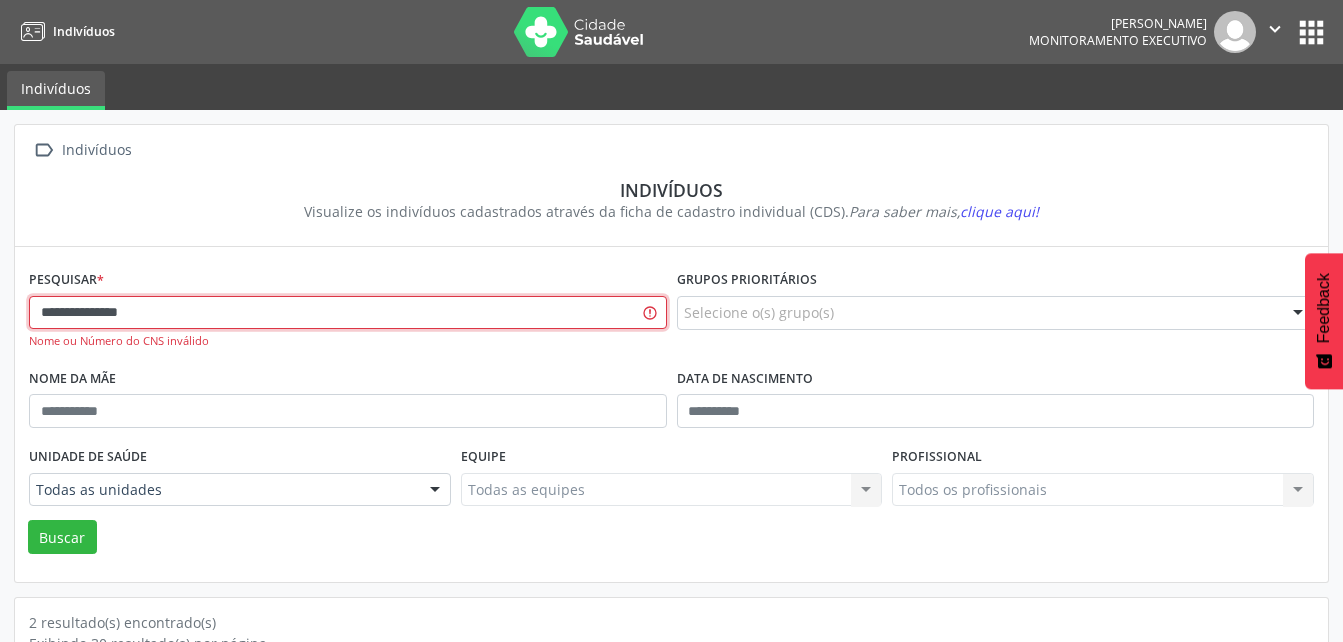 drag, startPoint x: 172, startPoint y: 308, endPoint x: -4, endPoint y: 276, distance: 178.88544 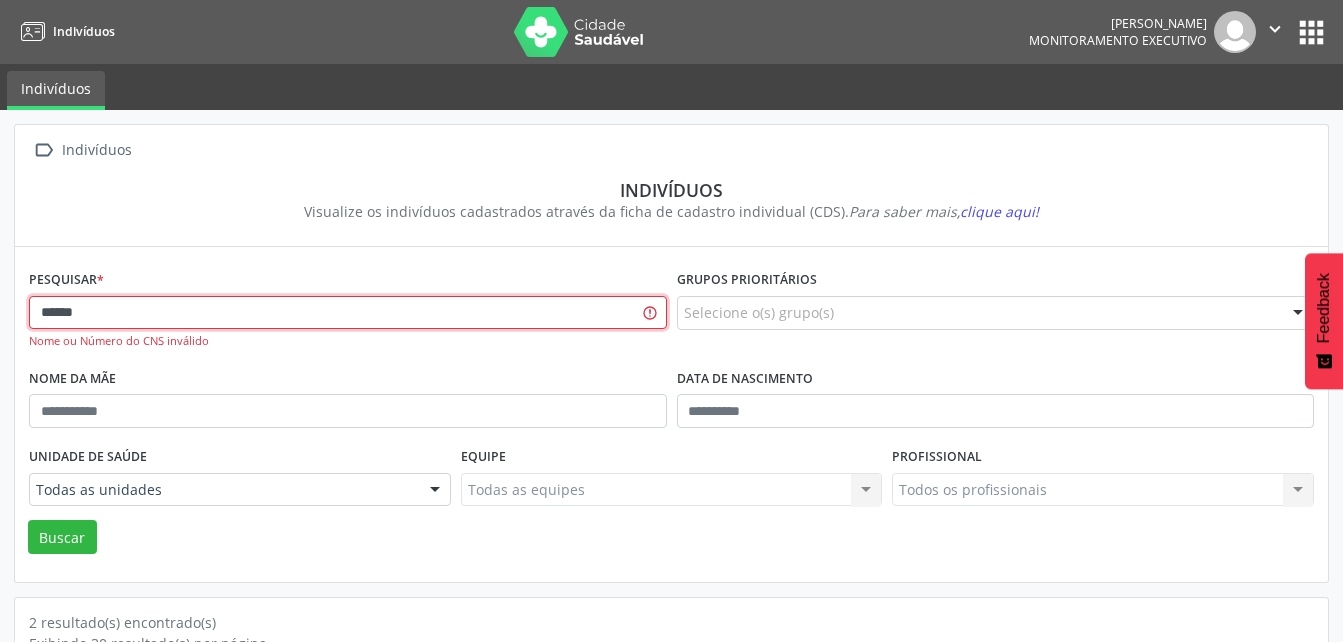 click on "Buscar" at bounding box center (62, 537) 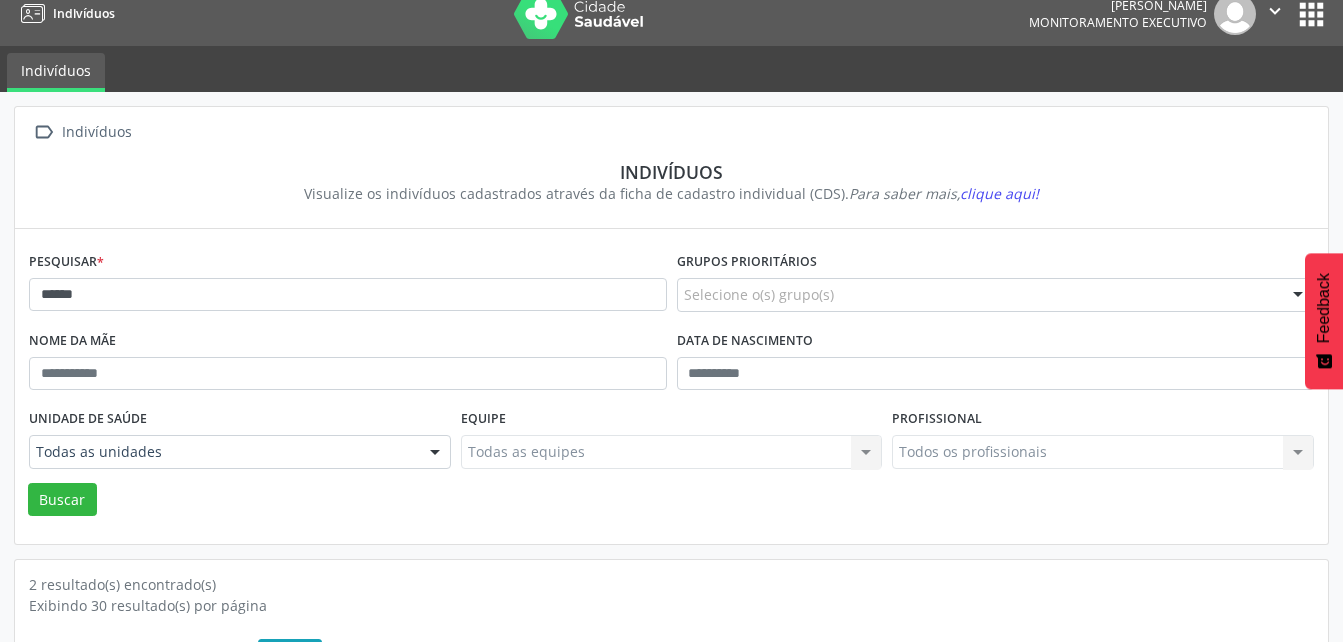 scroll, scrollTop: 0, scrollLeft: 0, axis: both 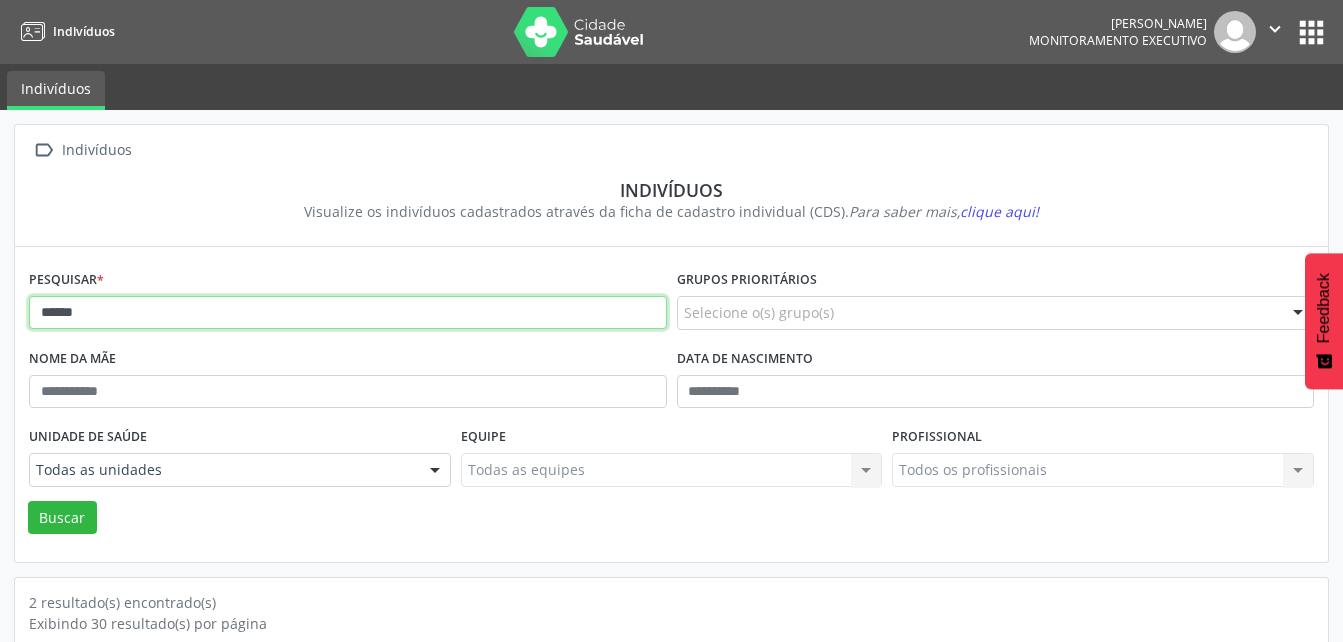drag, startPoint x: 109, startPoint y: 319, endPoint x: -4, endPoint y: 337, distance: 114.424644 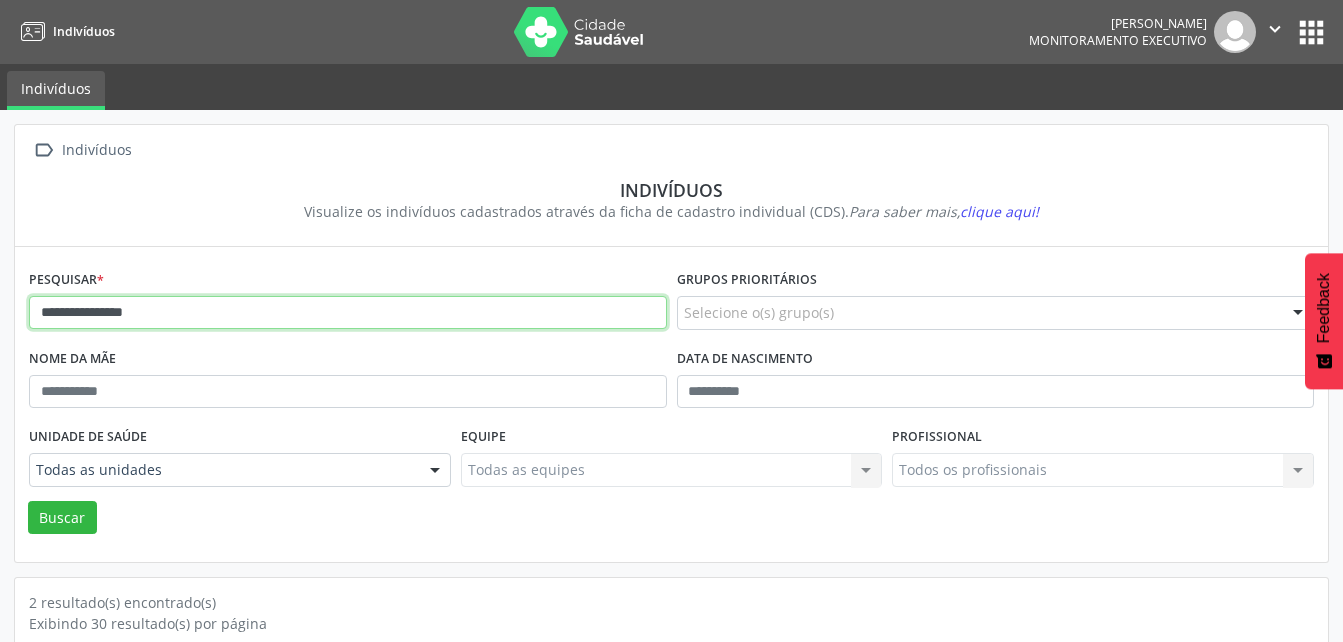 click on "Buscar" at bounding box center (62, 518) 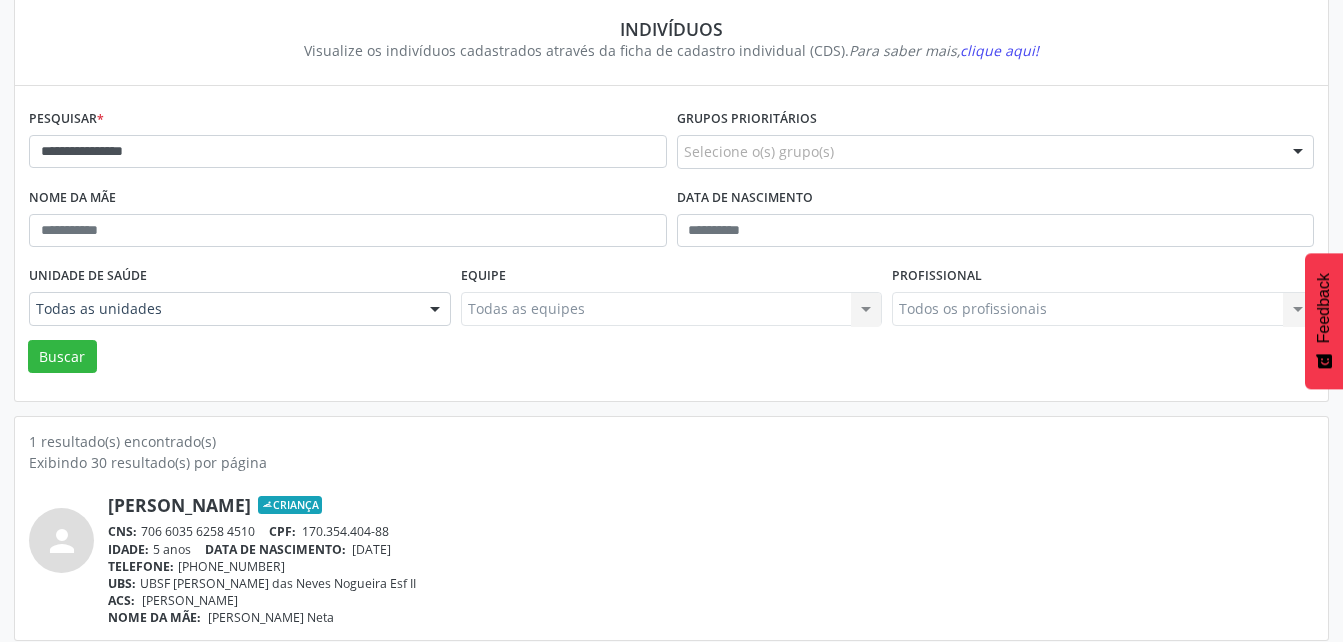 scroll, scrollTop: 174, scrollLeft: 0, axis: vertical 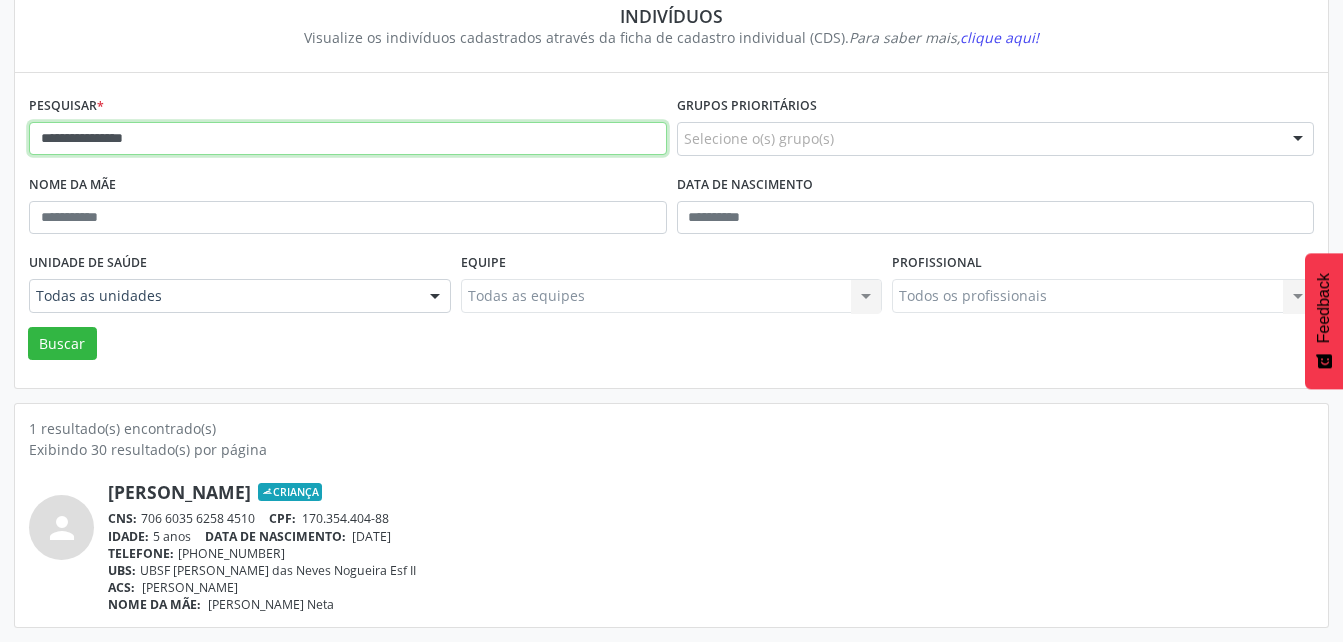 drag, startPoint x: 187, startPoint y: 143, endPoint x: 88, endPoint y: 150, distance: 99.24717 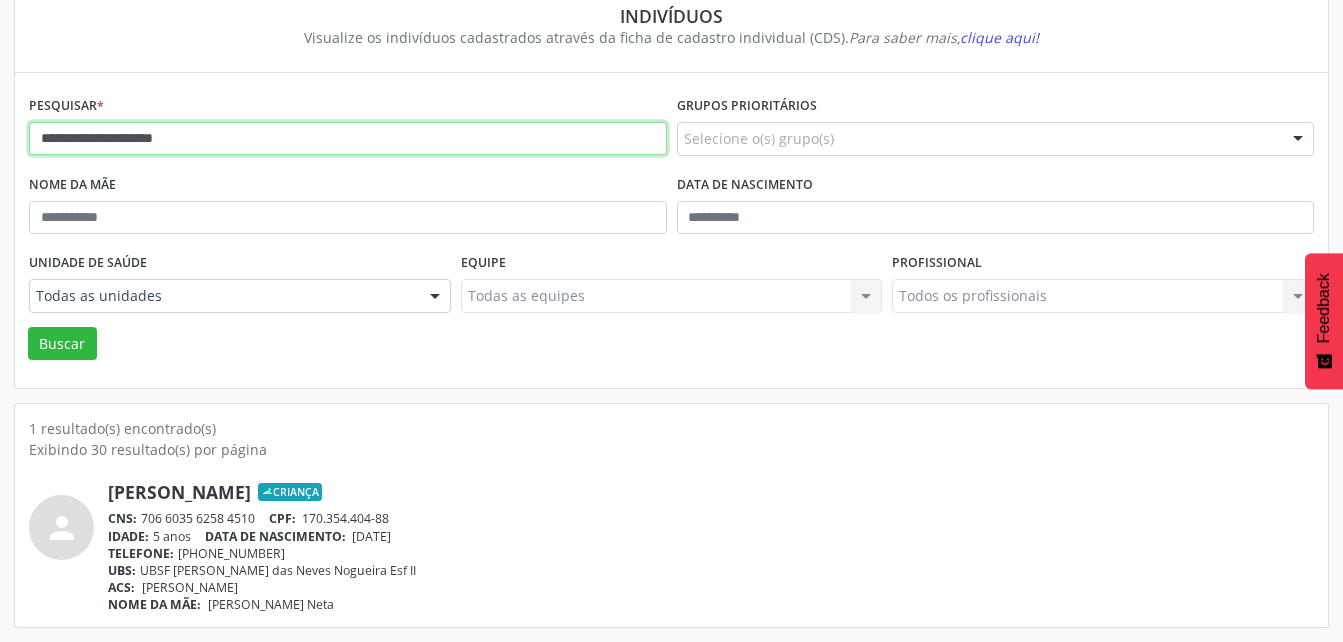 type on "**********" 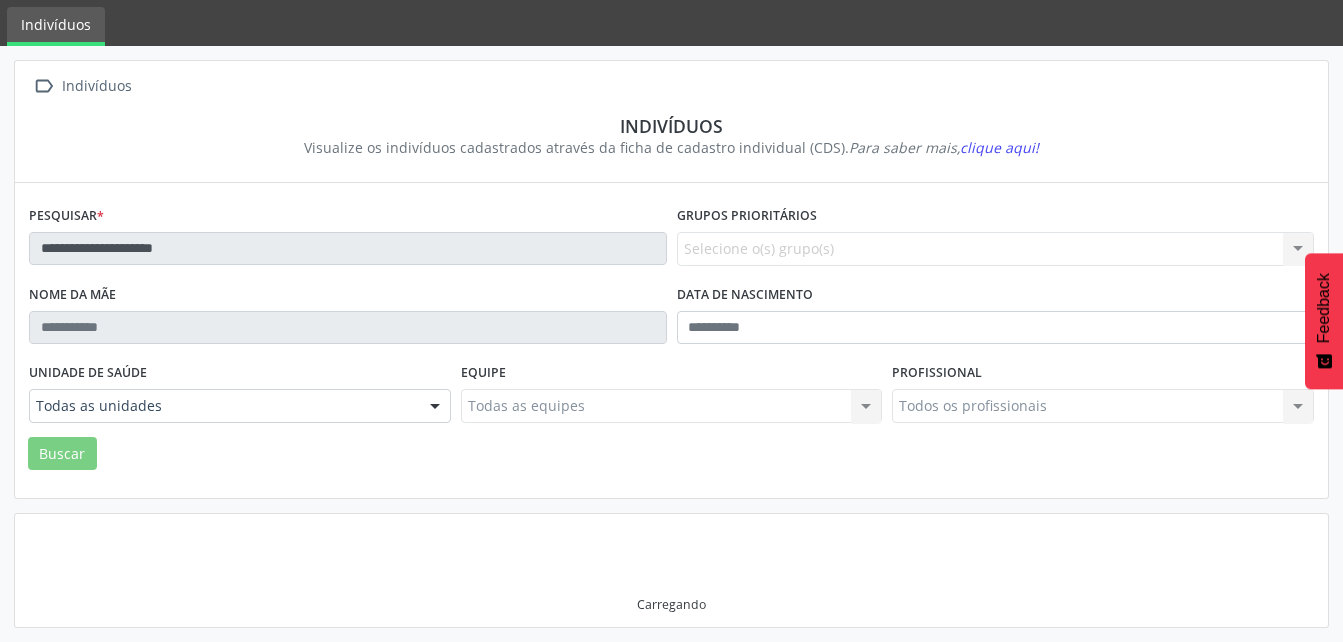 scroll, scrollTop: 174, scrollLeft: 0, axis: vertical 